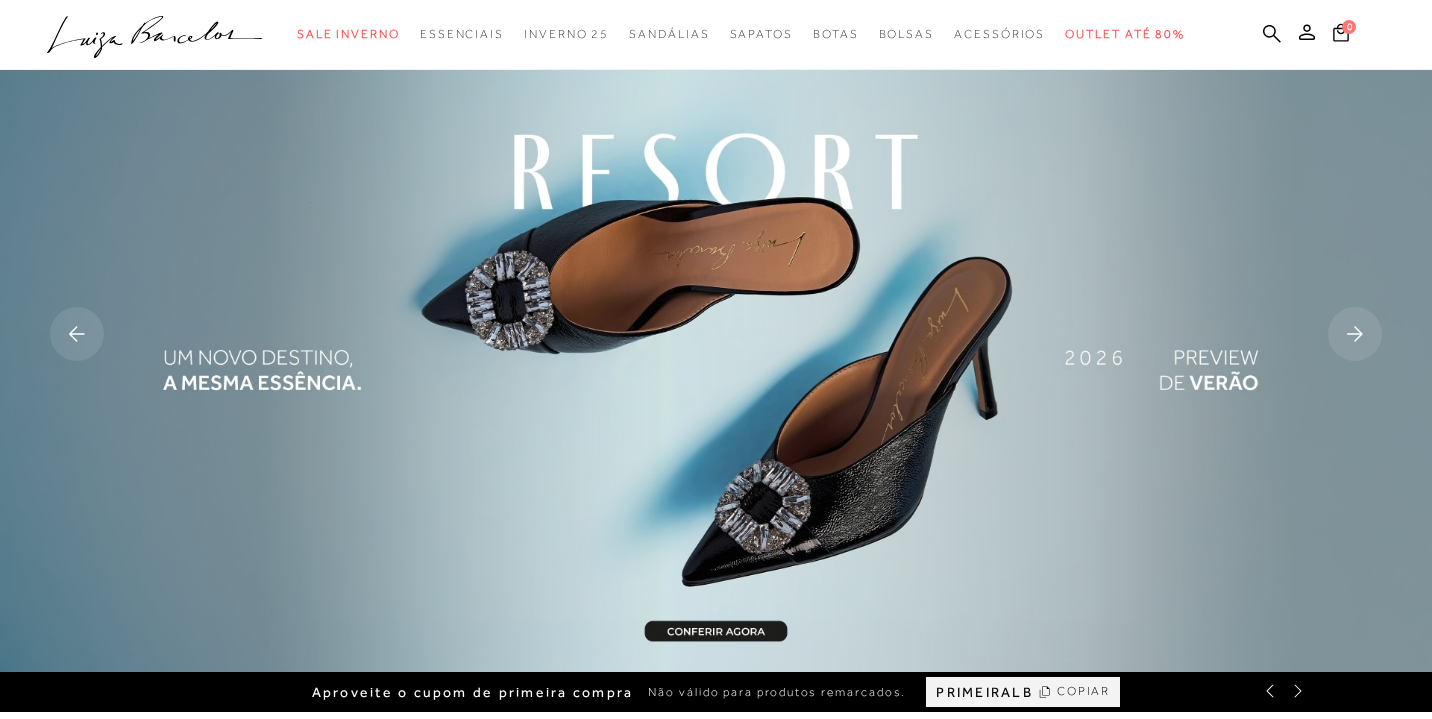 scroll, scrollTop: 0, scrollLeft: 0, axis: both 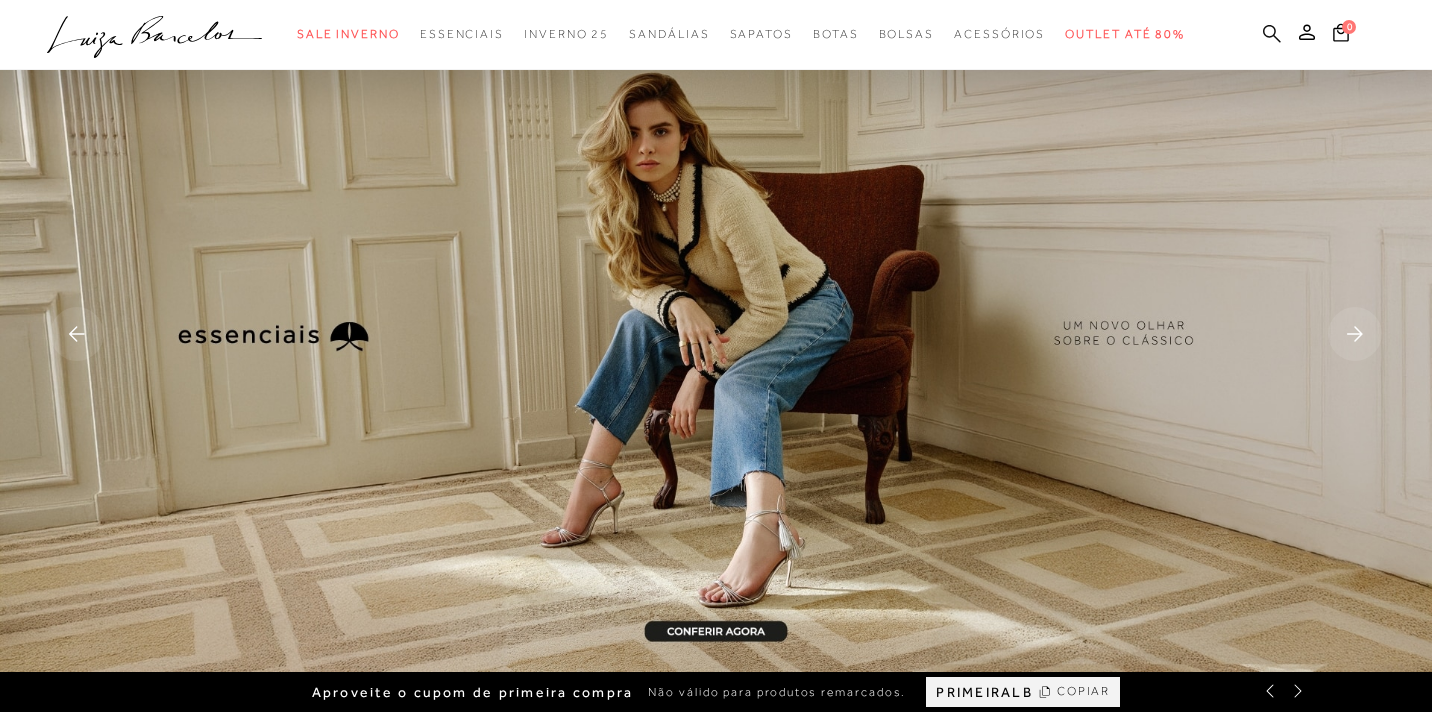 click at bounding box center [1272, 33] 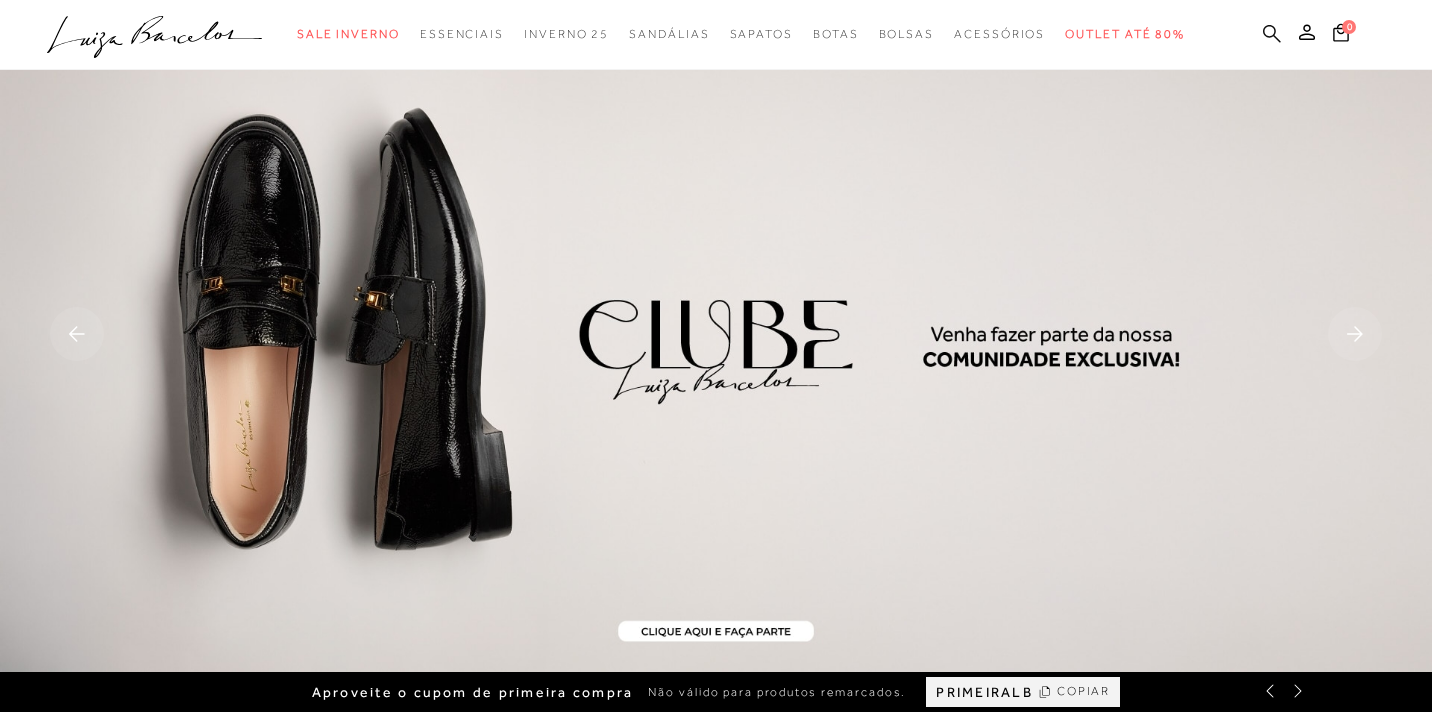 click at bounding box center [1272, 35] 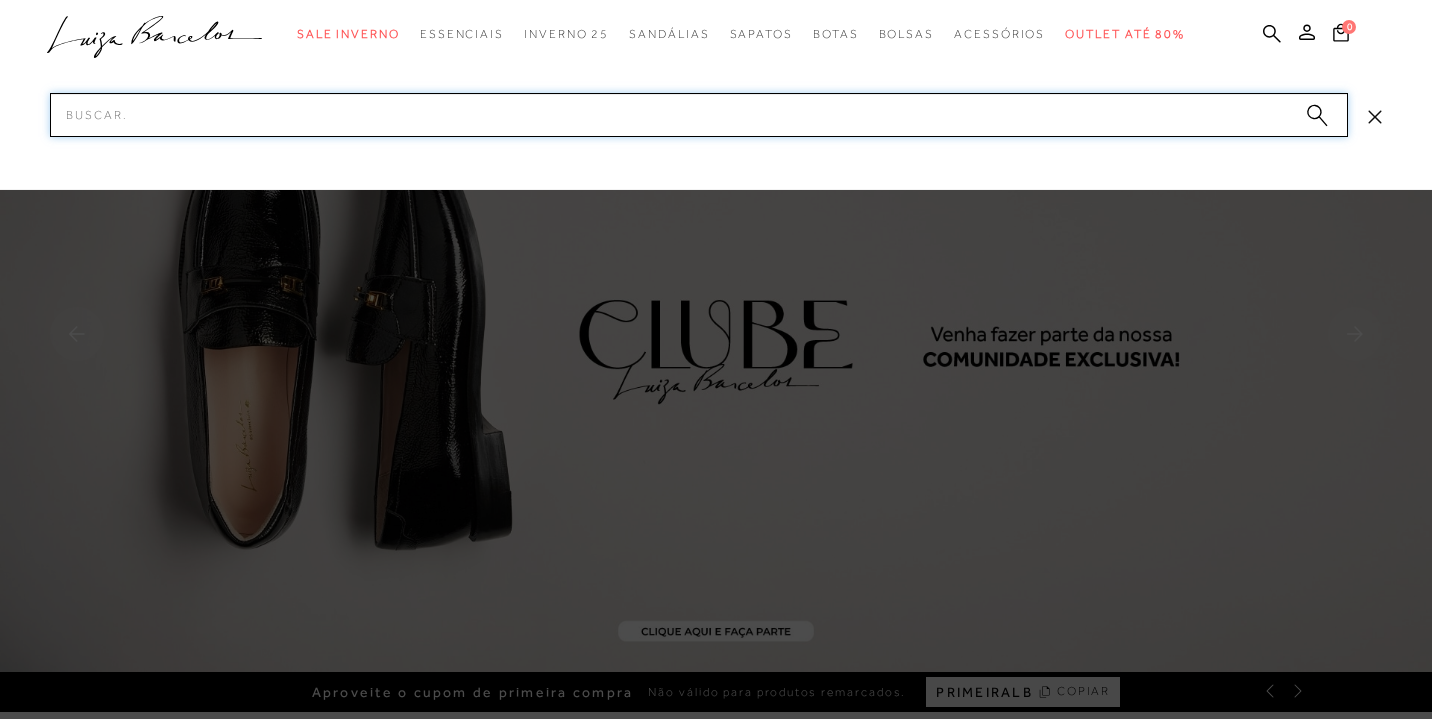 click on "Pesquisar" at bounding box center (699, 115) 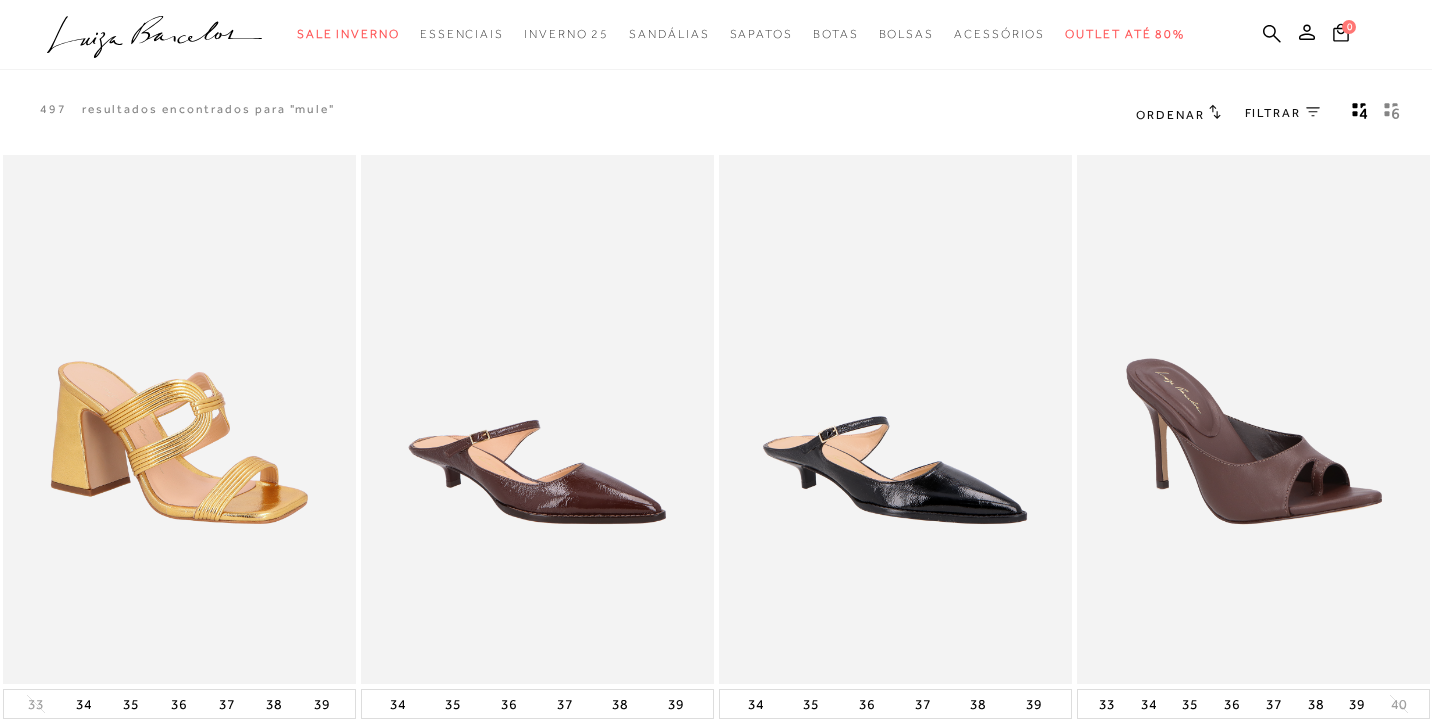 scroll, scrollTop: 0, scrollLeft: 0, axis: both 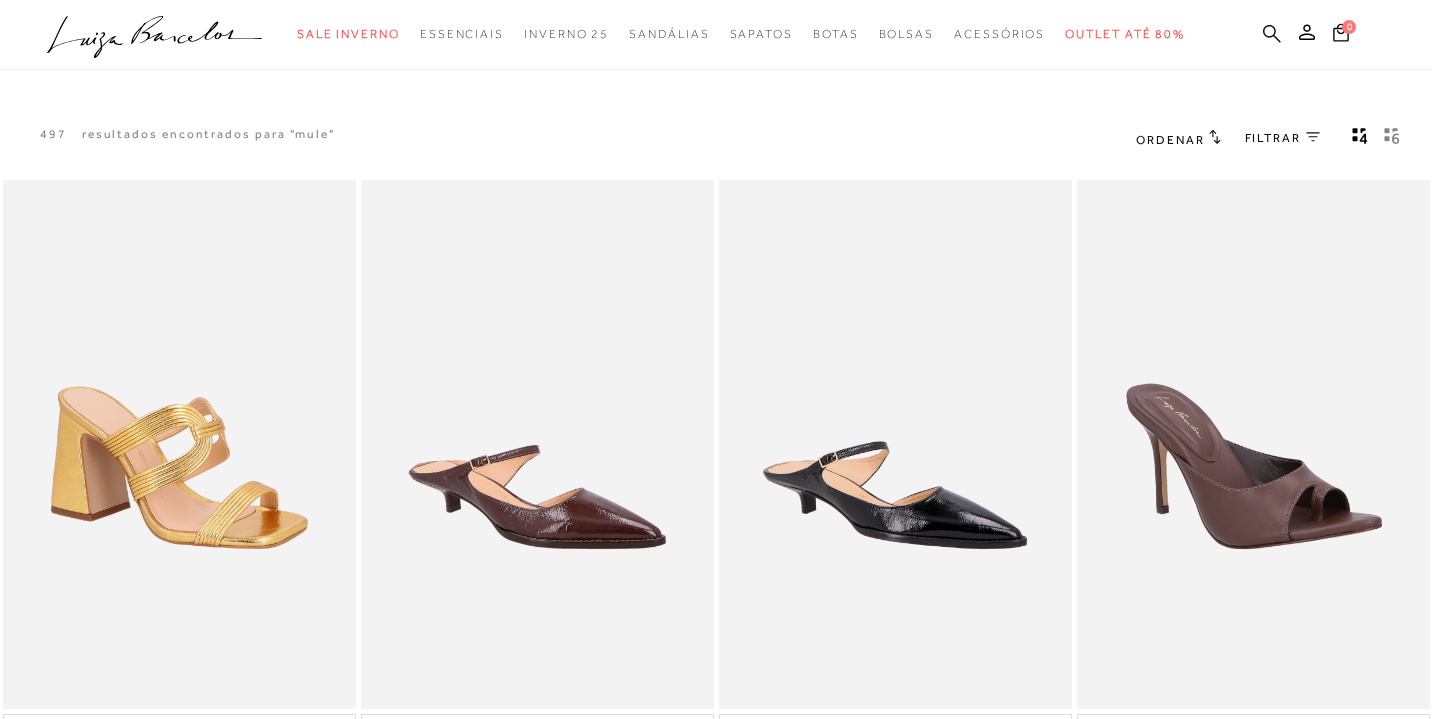 click at bounding box center (1272, 33) 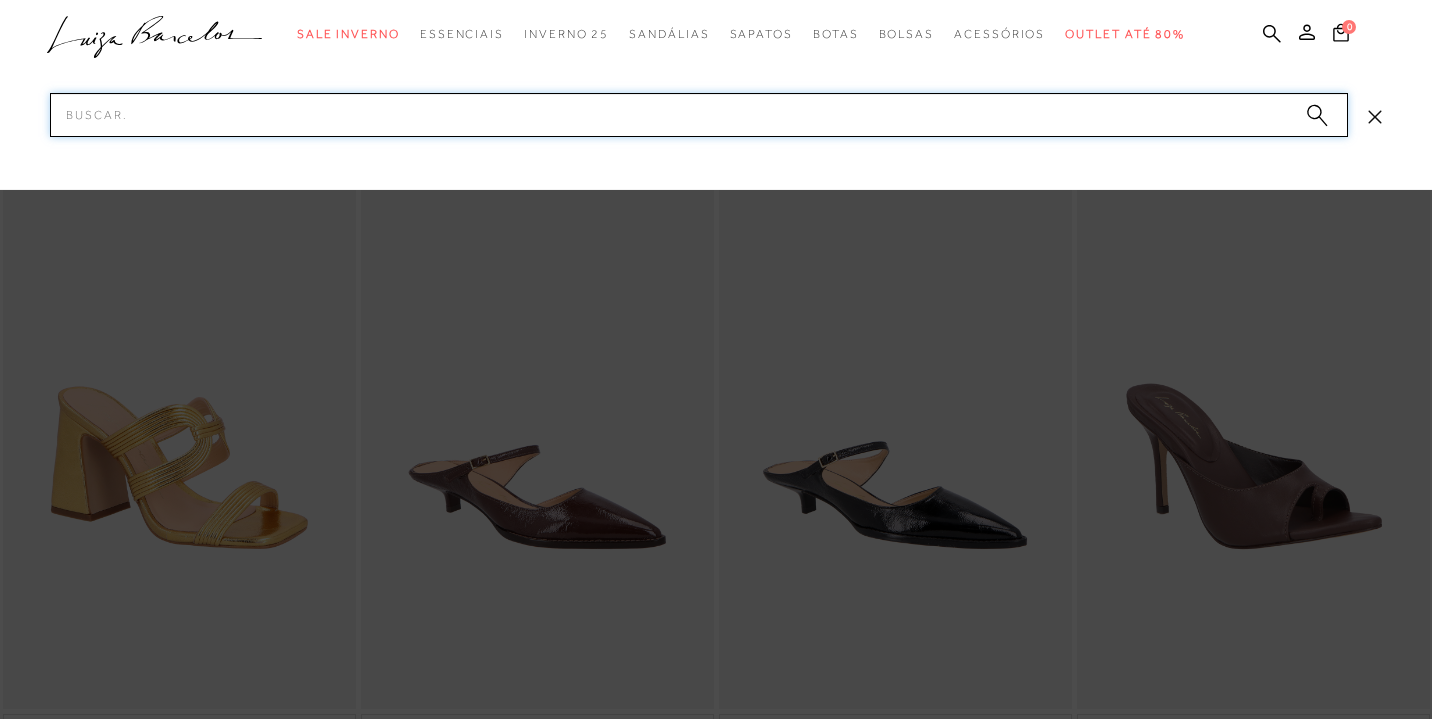 click on "Pesquisar" at bounding box center [699, 115] 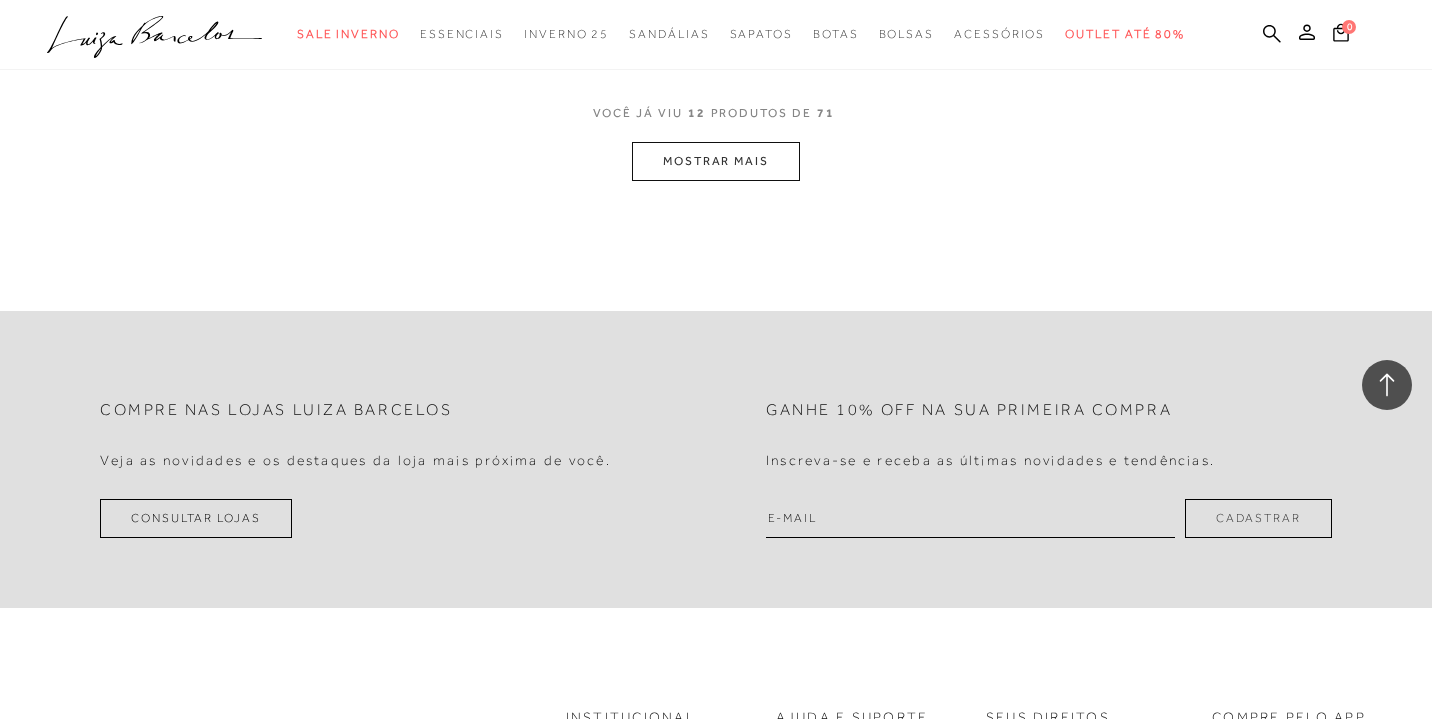 scroll, scrollTop: 2188, scrollLeft: 0, axis: vertical 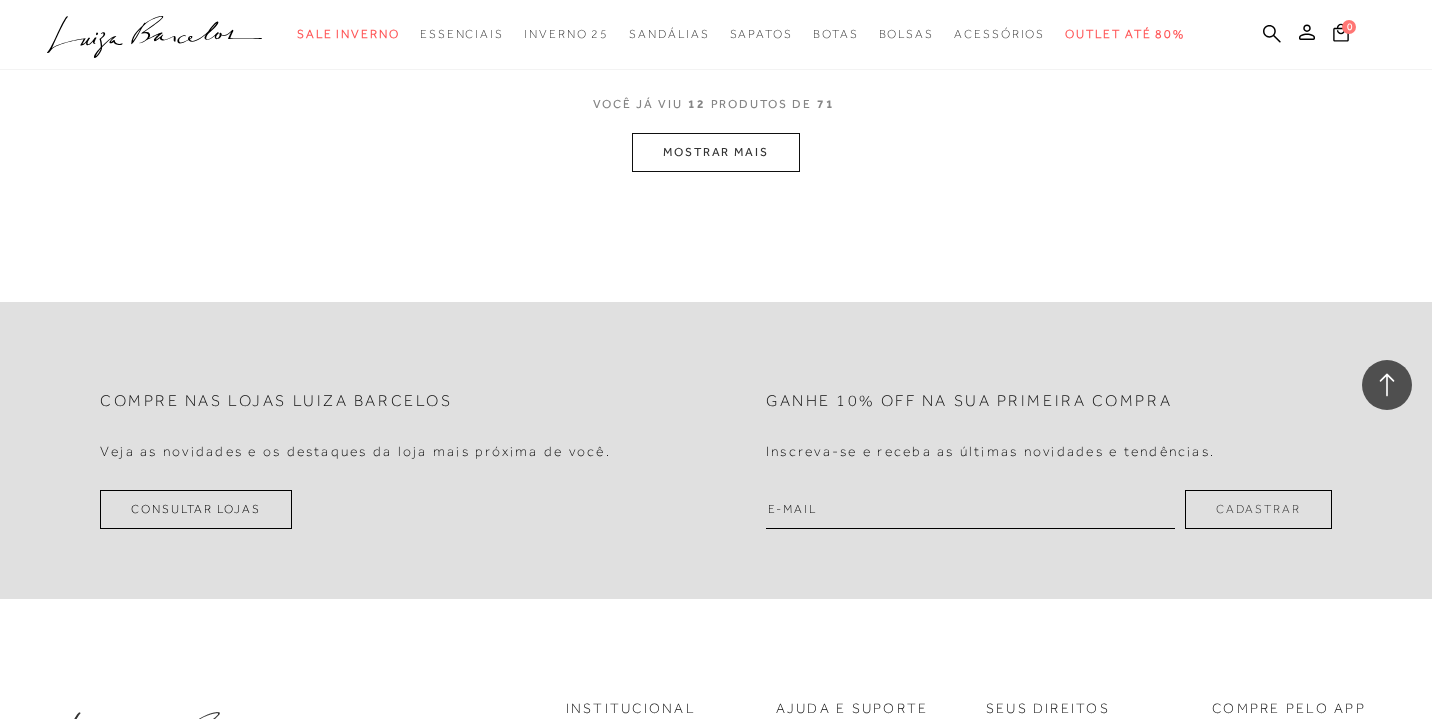 click on "MOSTRAR MAIS" at bounding box center (716, 152) 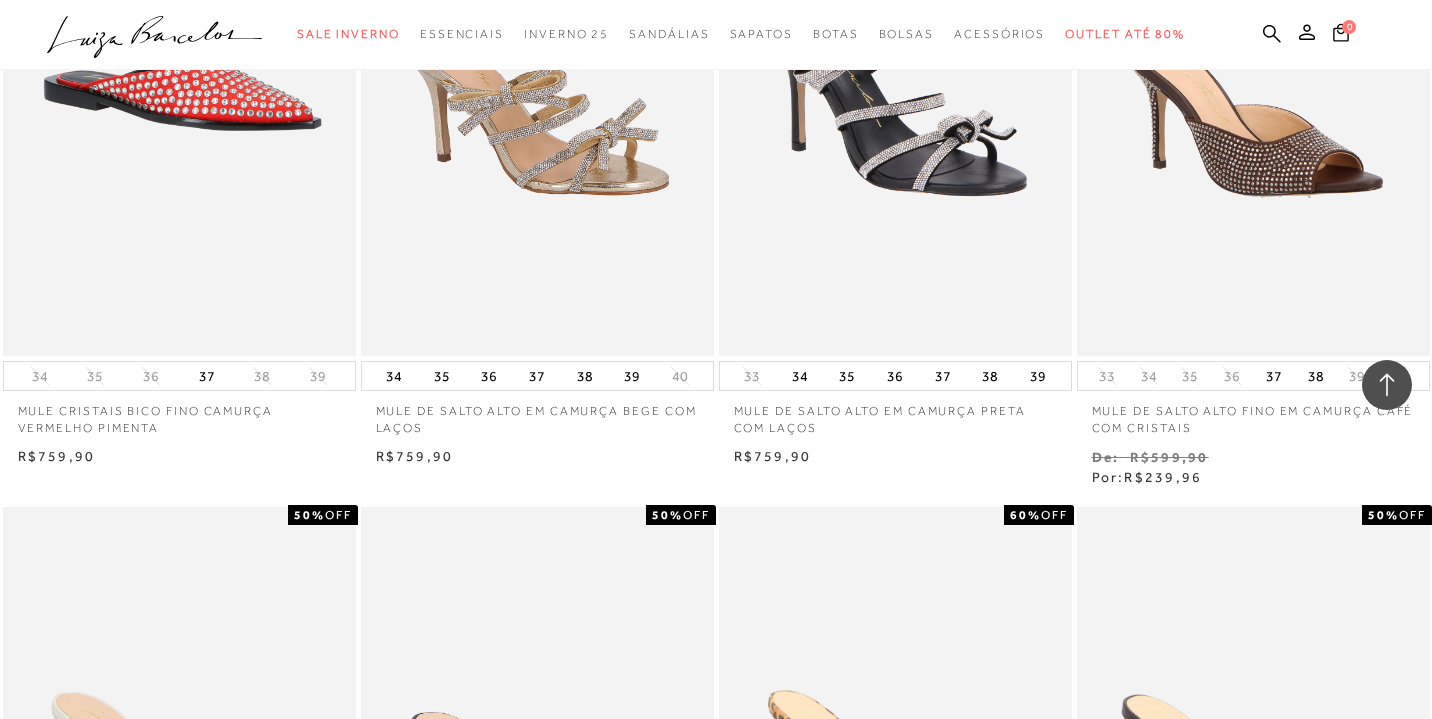 scroll, scrollTop: 2396, scrollLeft: 0, axis: vertical 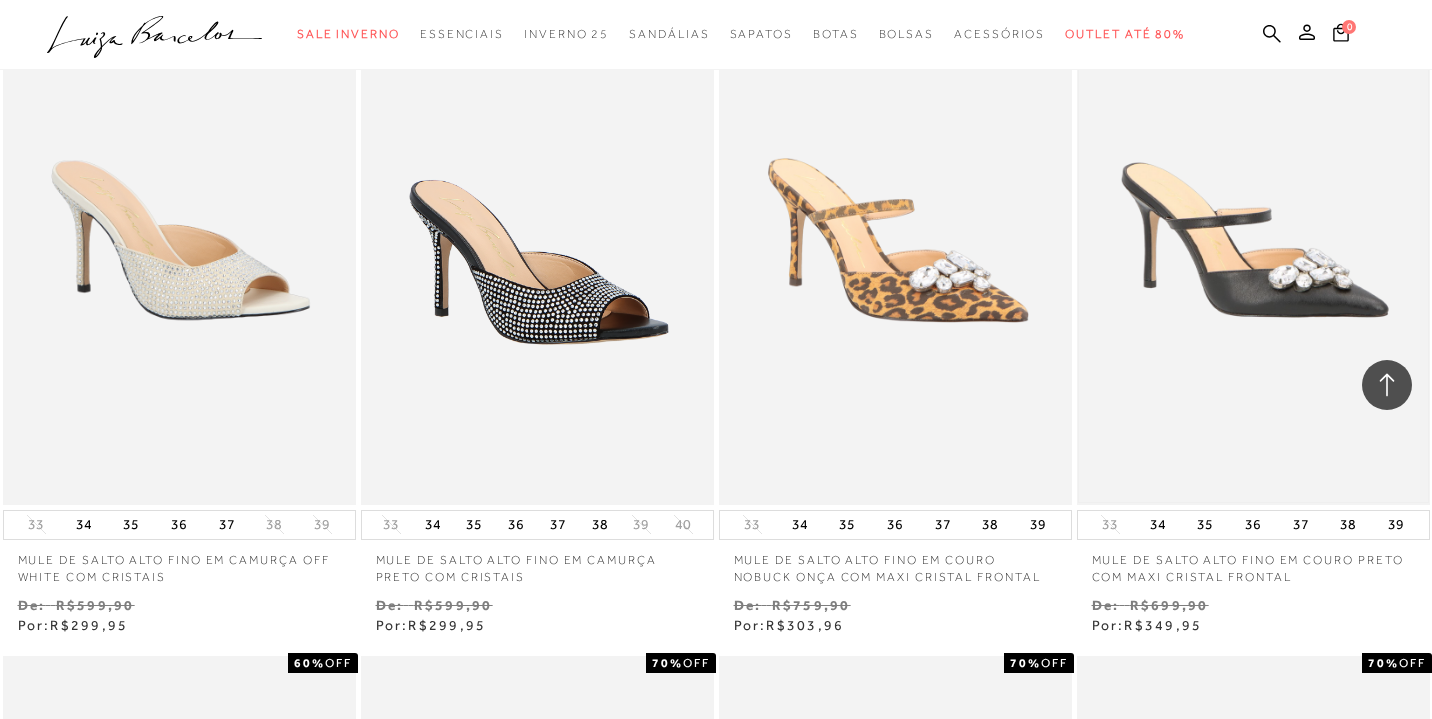 click at bounding box center [1253, 240] 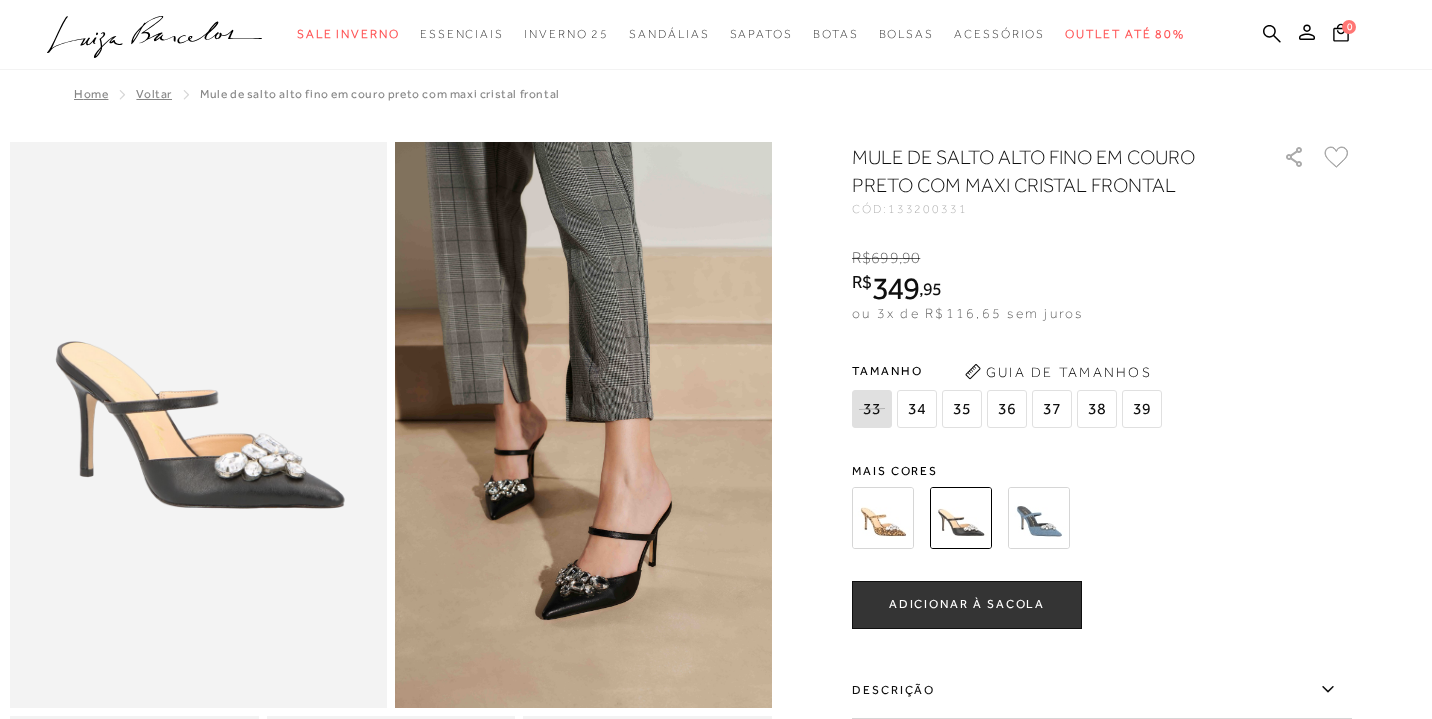 scroll, scrollTop: 276, scrollLeft: 0, axis: vertical 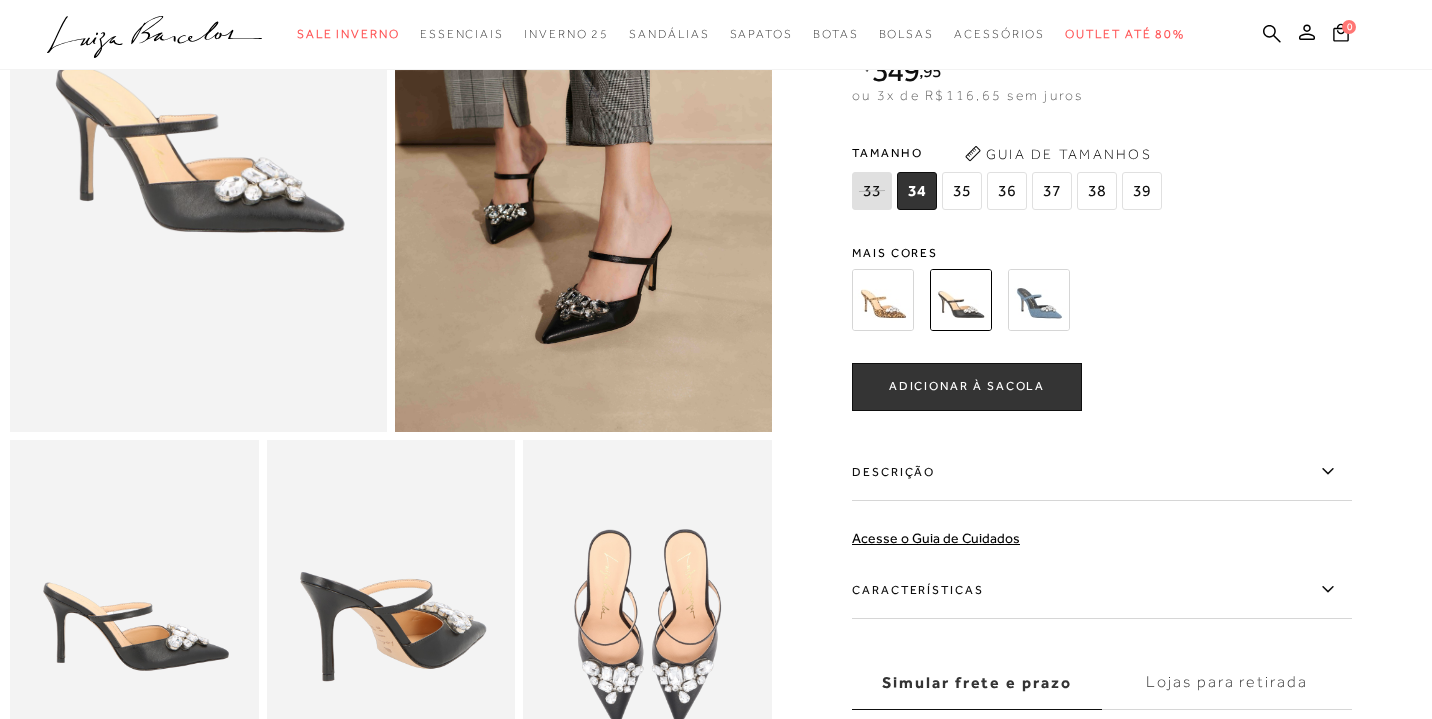 click on "Características" at bounding box center (1102, 590) 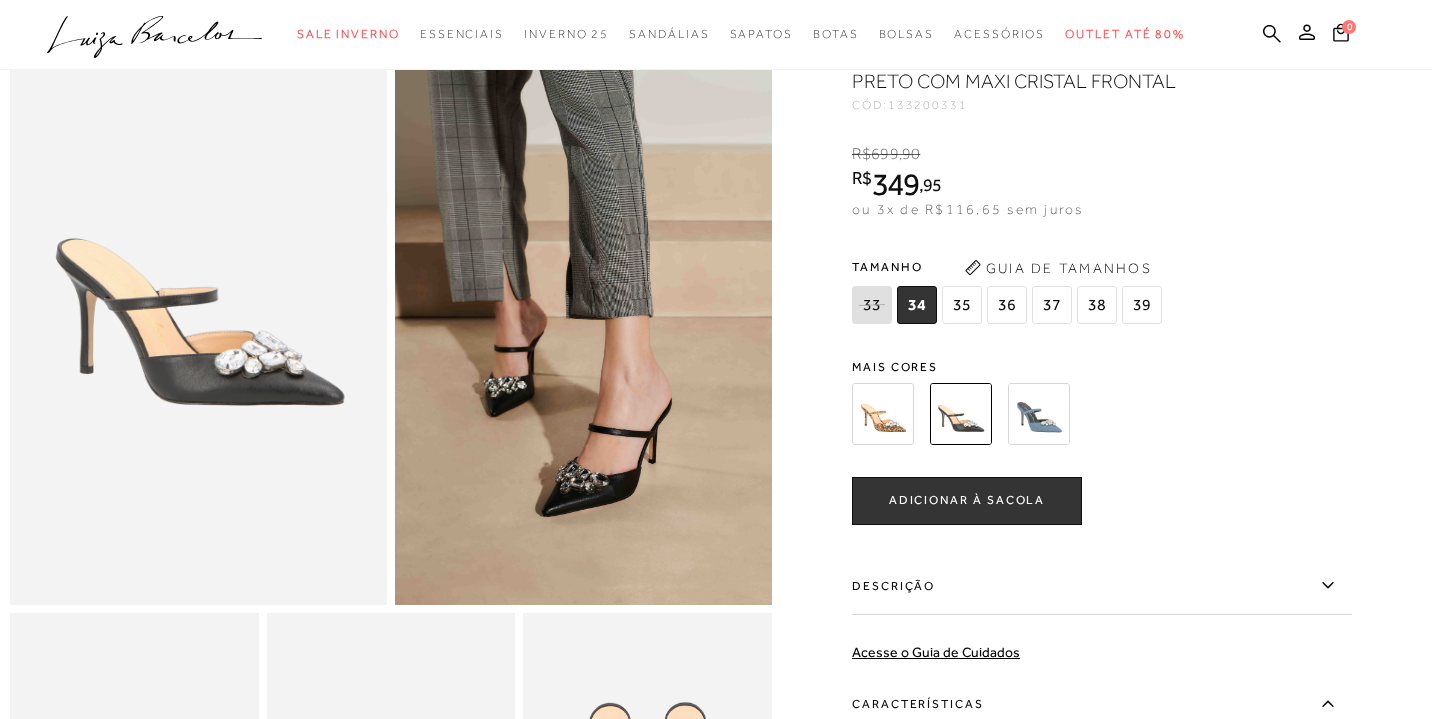 scroll, scrollTop: 0, scrollLeft: 0, axis: both 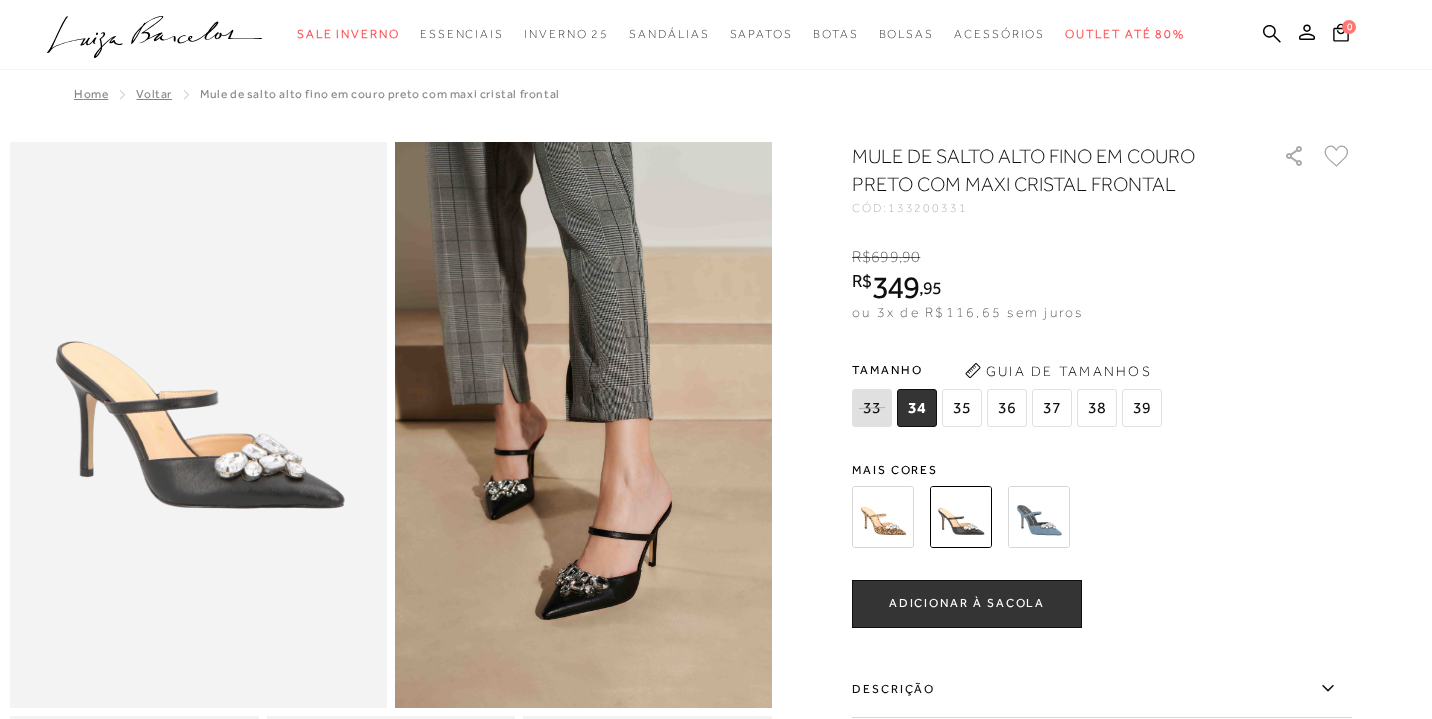 drag, startPoint x: 959, startPoint y: 409, endPoint x: 960, endPoint y: 451, distance: 42.0119 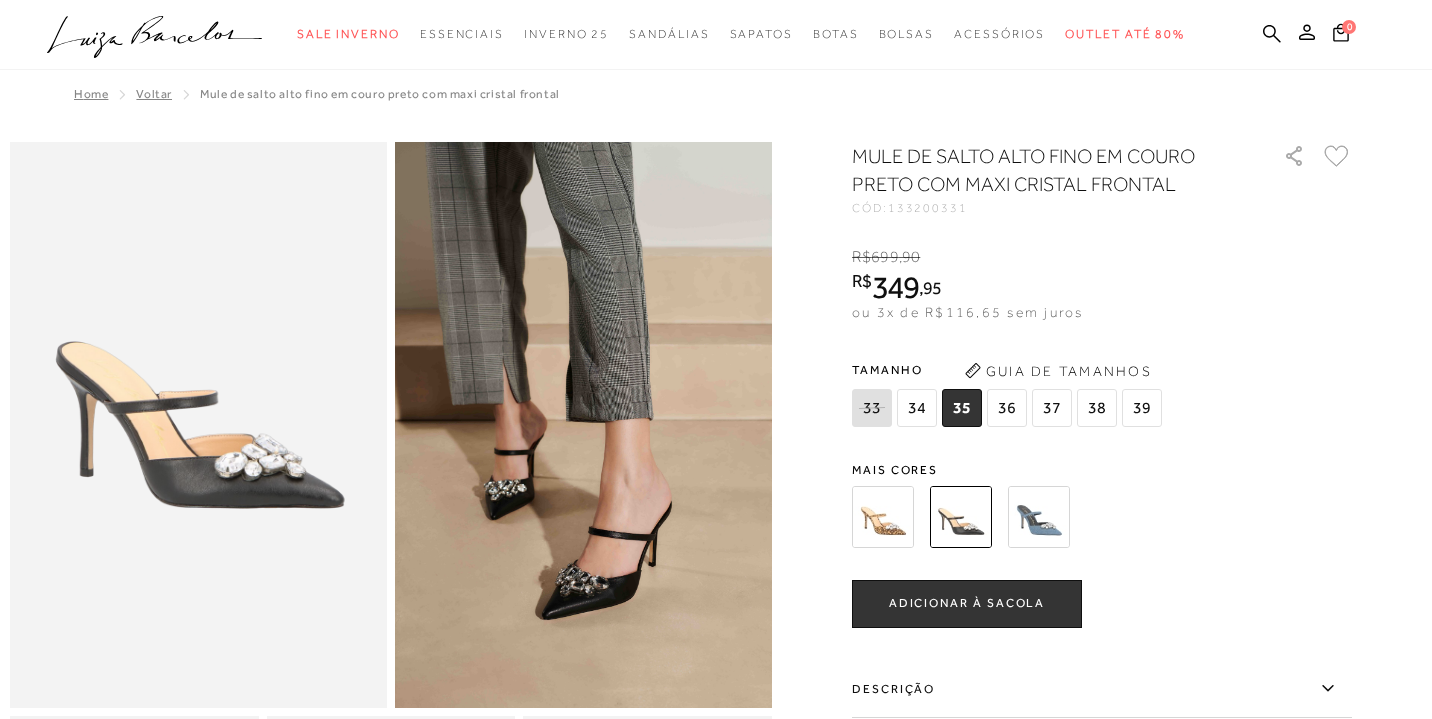 click on "ADICIONAR À SACOLA" at bounding box center [967, 603] 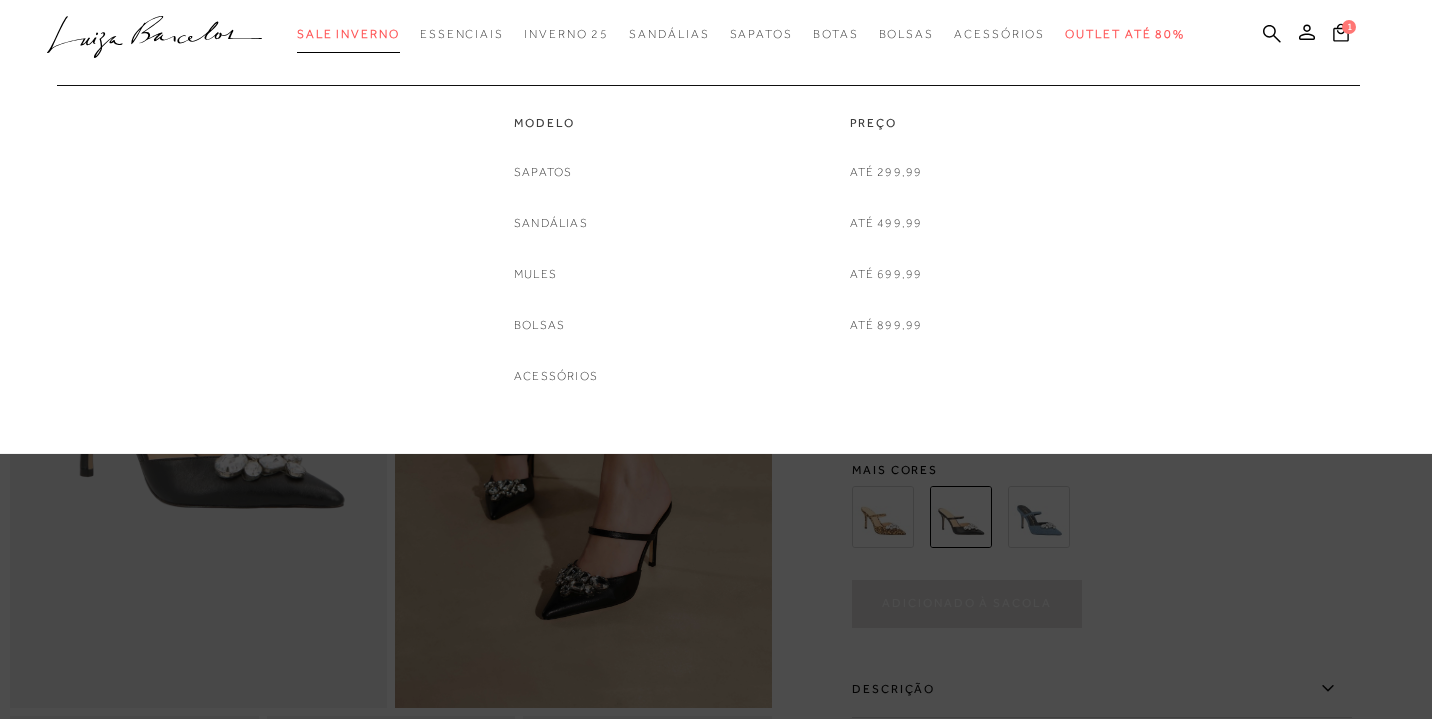 click on "Sale Inverno" at bounding box center (348, 34) 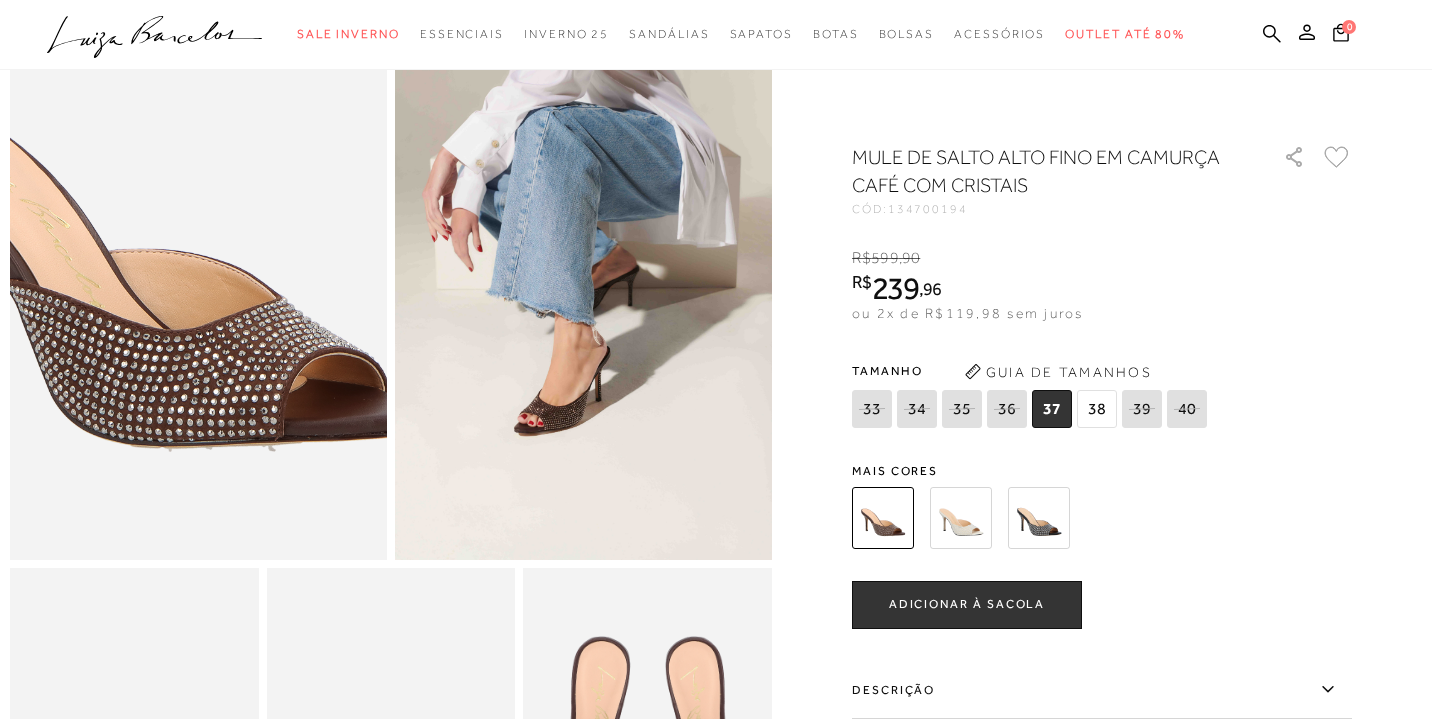 scroll, scrollTop: 148, scrollLeft: 0, axis: vertical 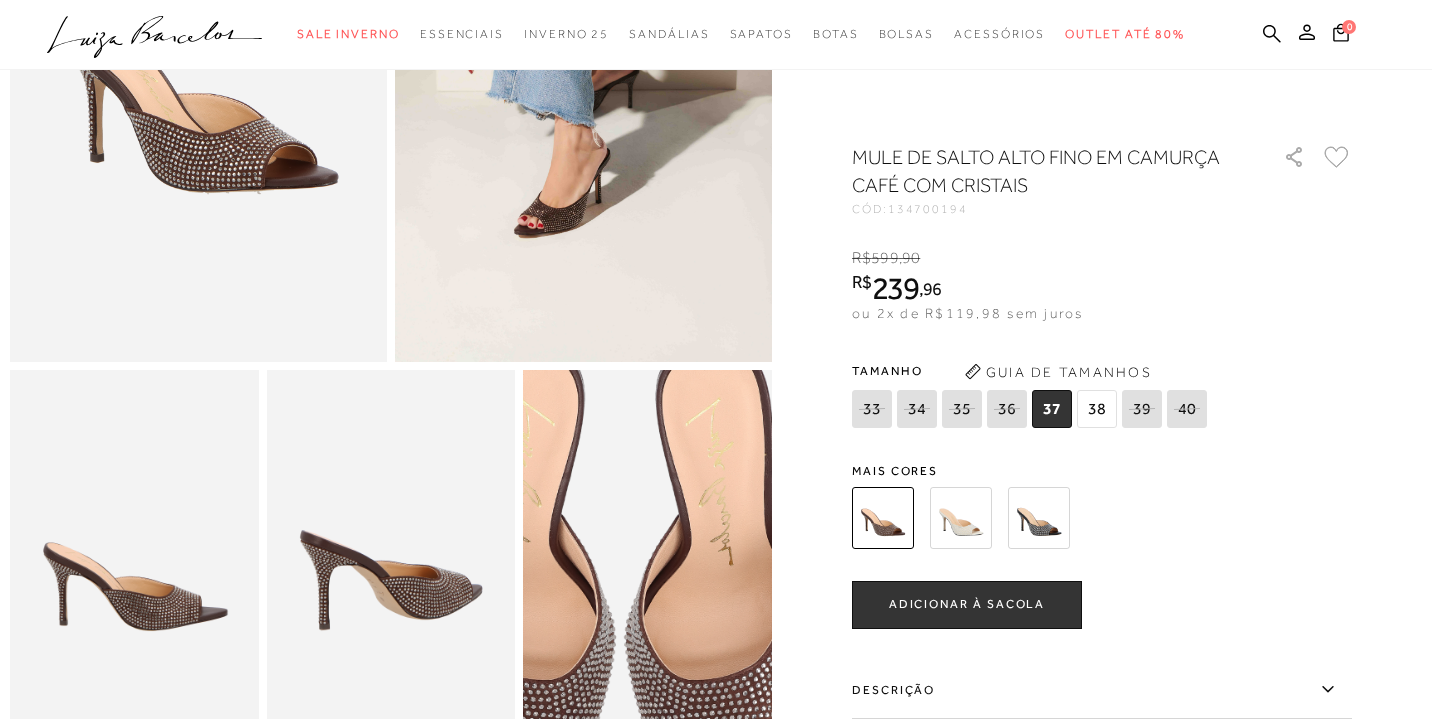 click at bounding box center (134, 556) 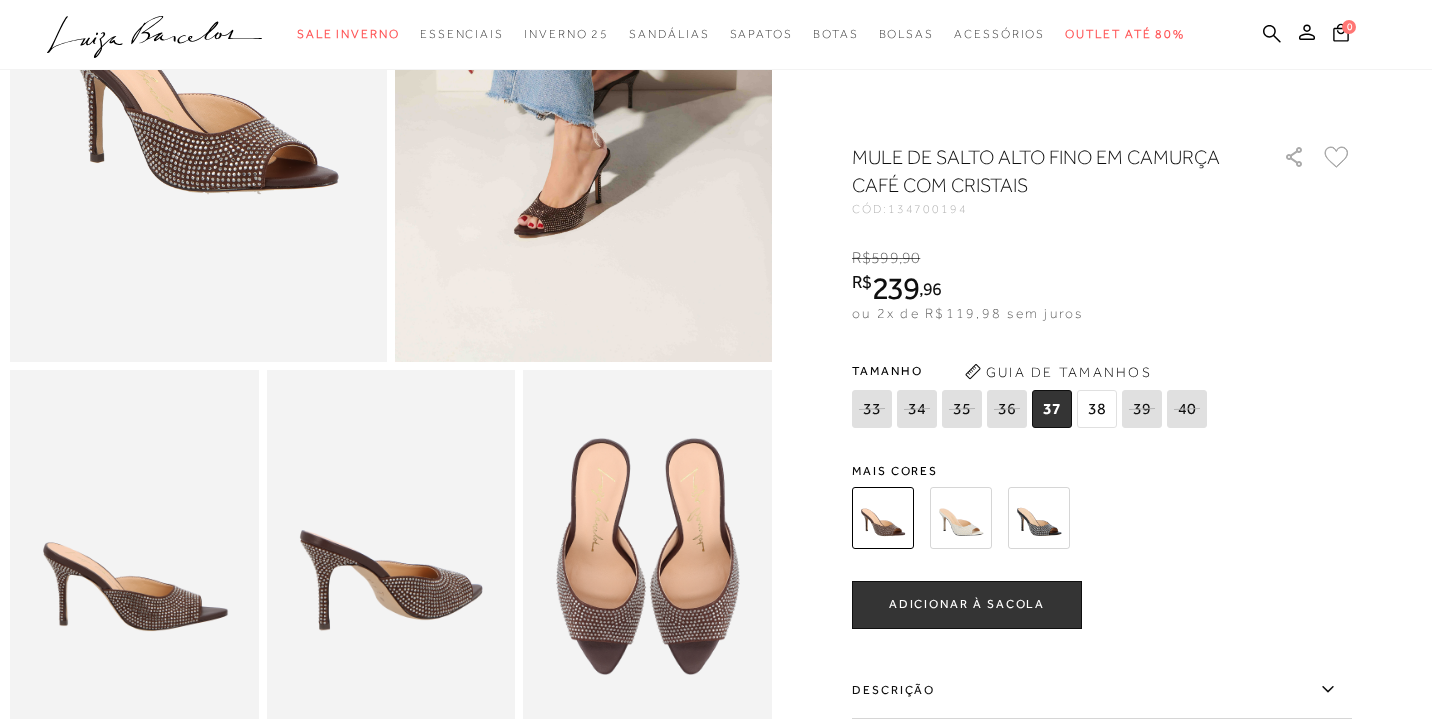 click at bounding box center [134, 556] 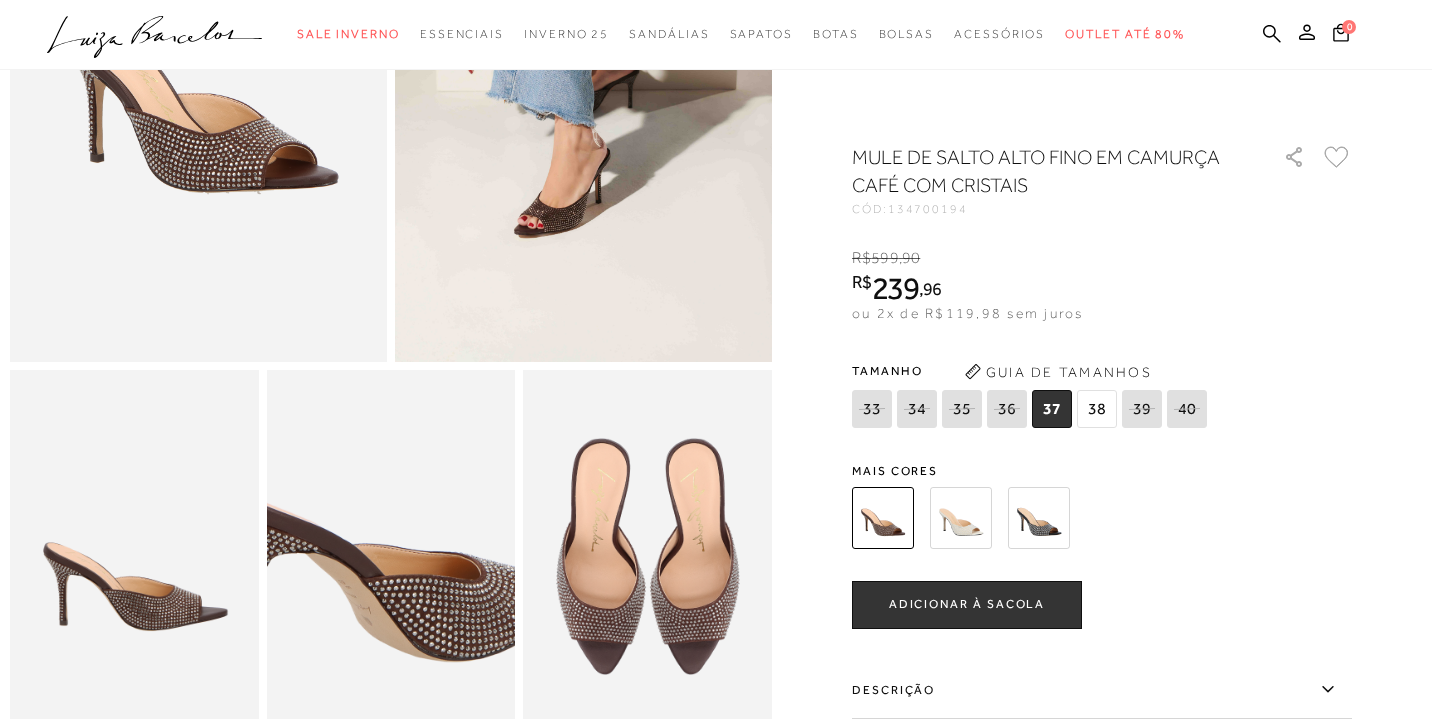 click at bounding box center (134, 556) 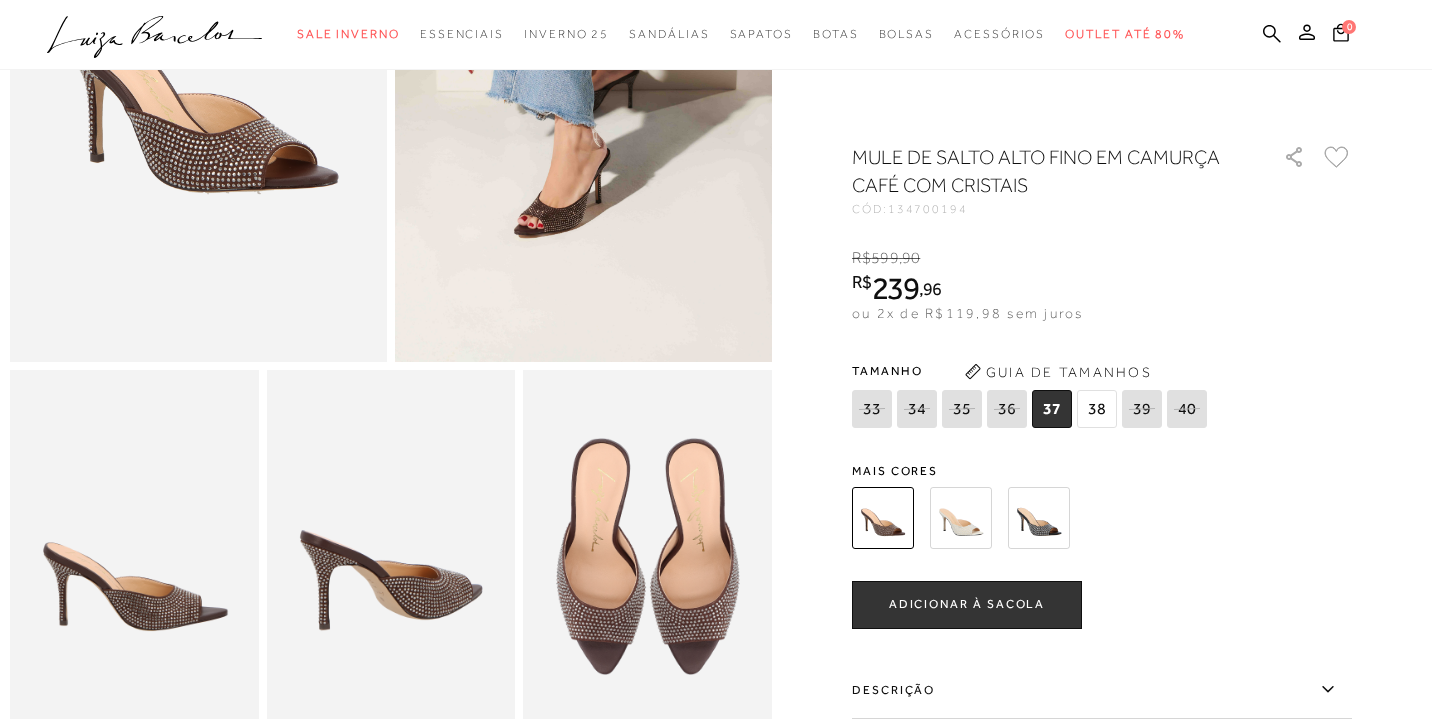 click at bounding box center (1039, 518) 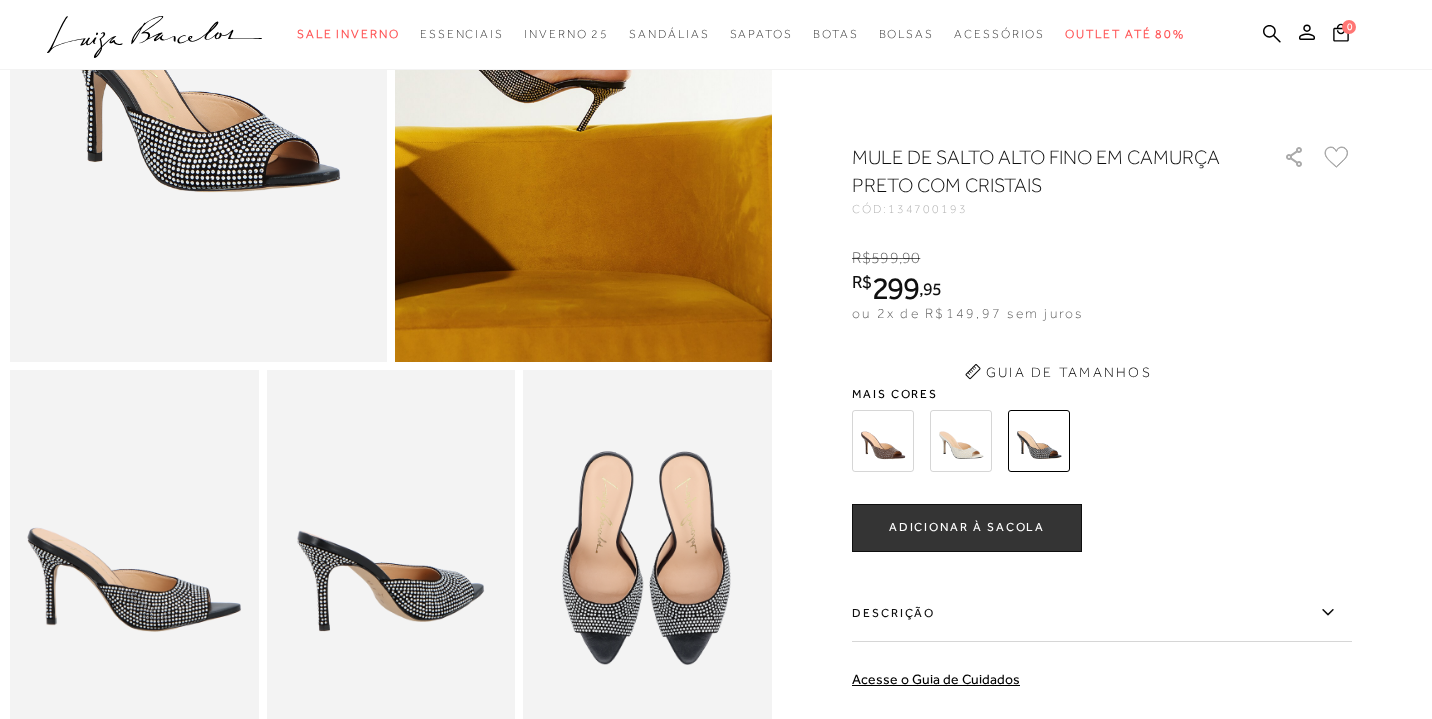 scroll, scrollTop: 0, scrollLeft: 0, axis: both 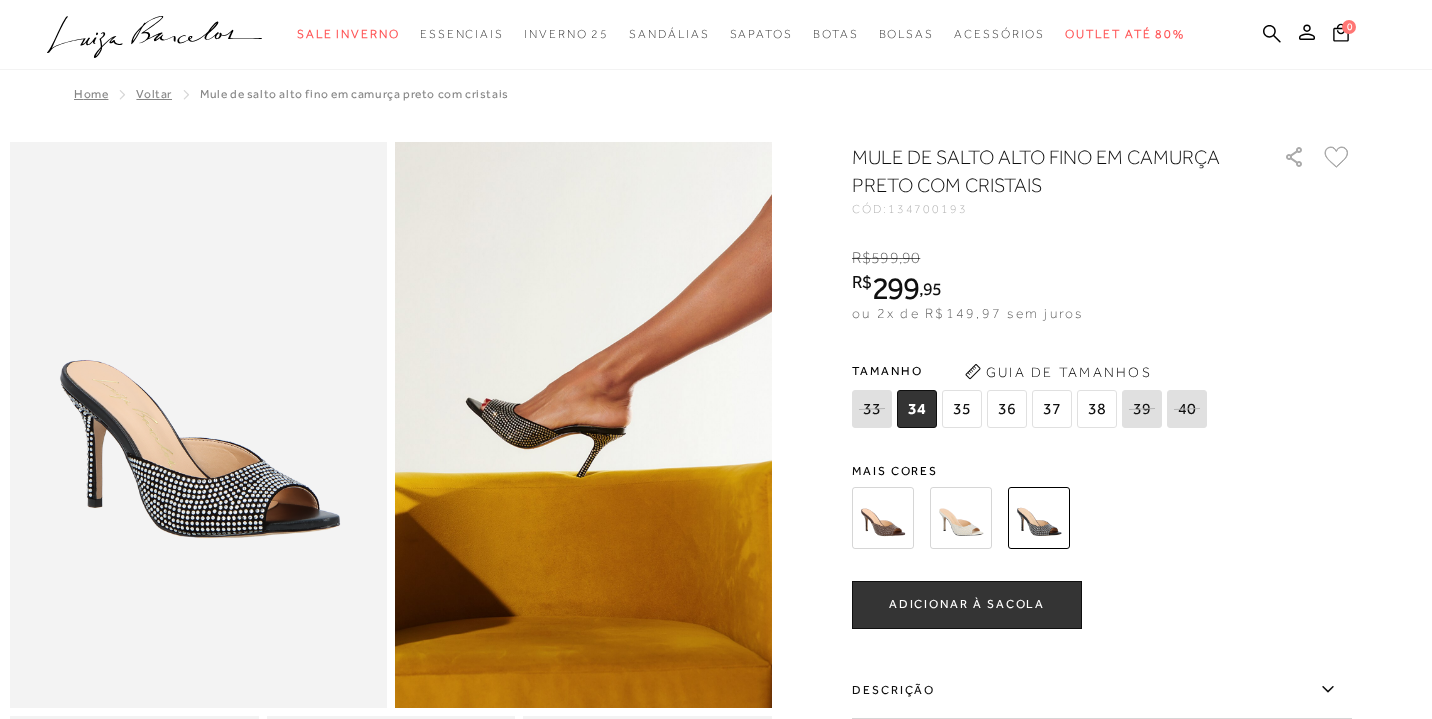 click at bounding box center (961, 518) 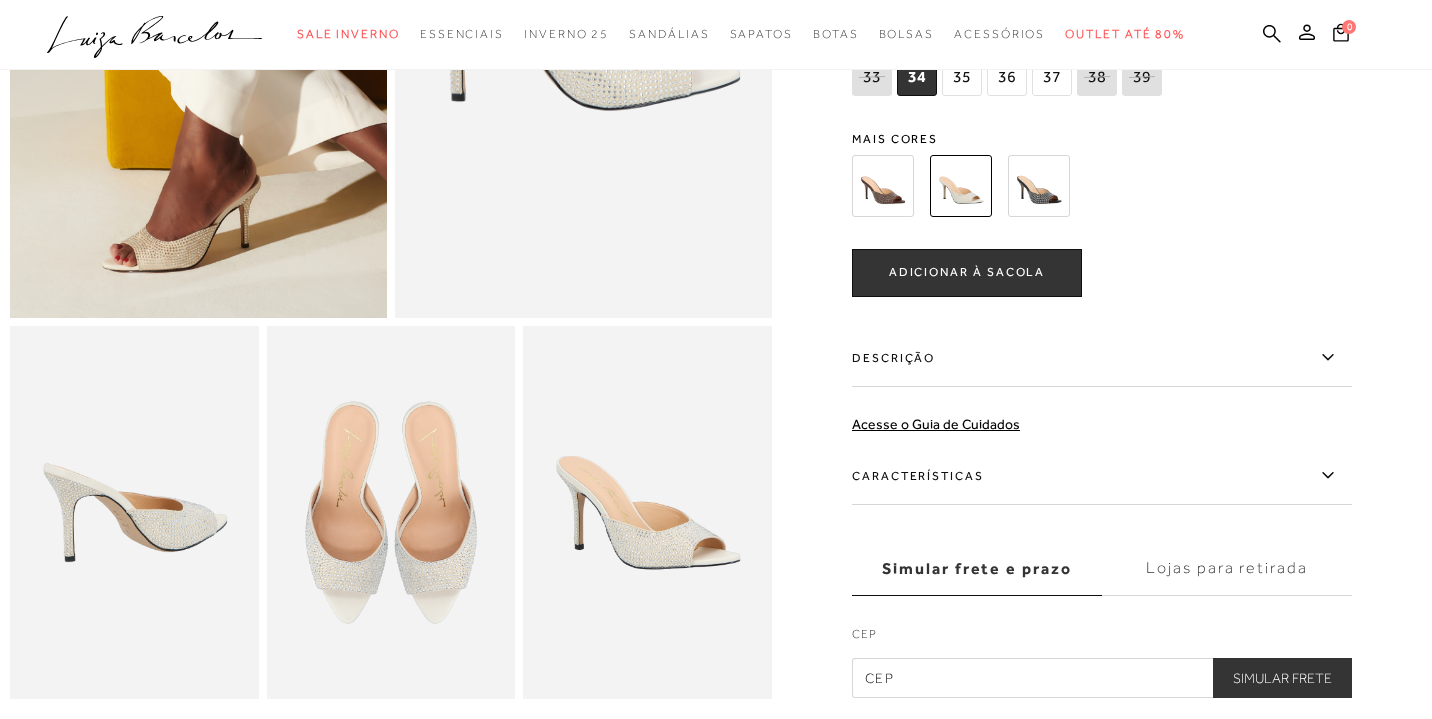scroll, scrollTop: 357, scrollLeft: 0, axis: vertical 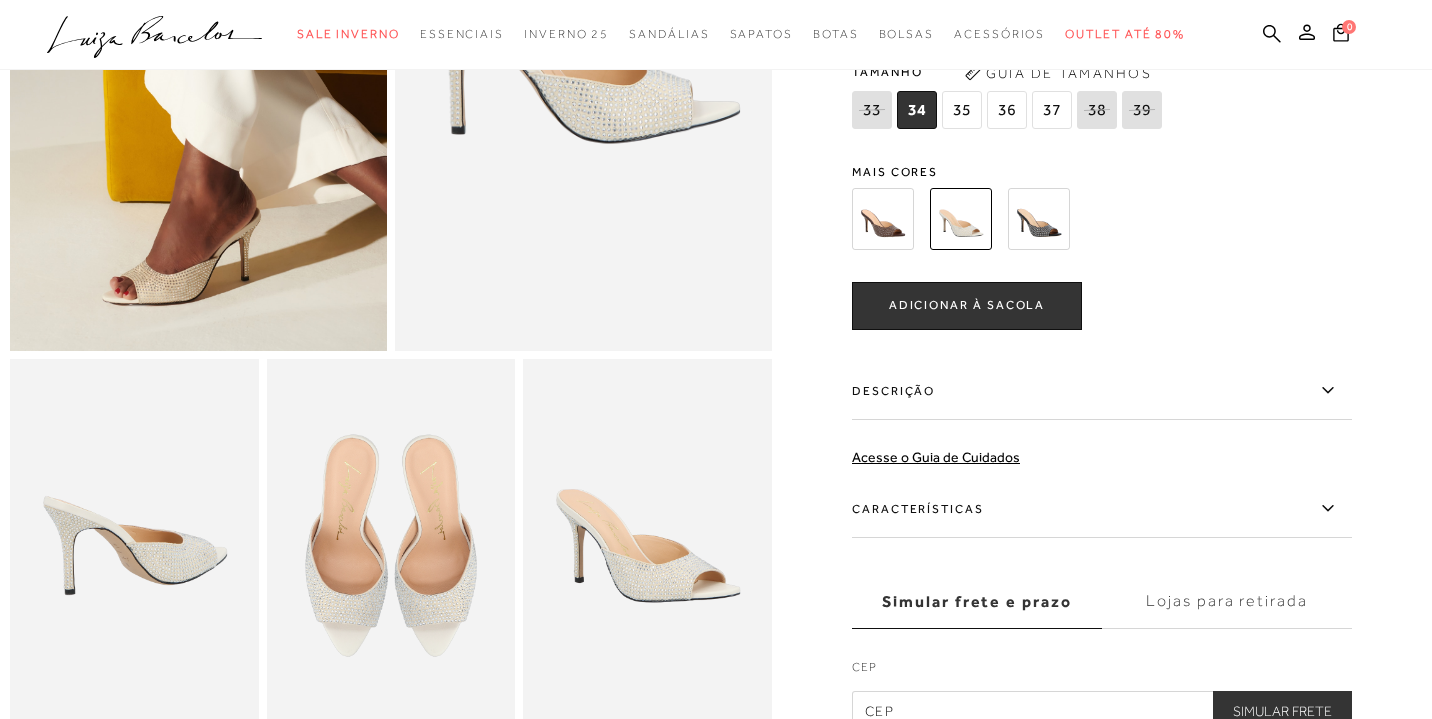 click on "Descrição" at bounding box center (1102, 391) 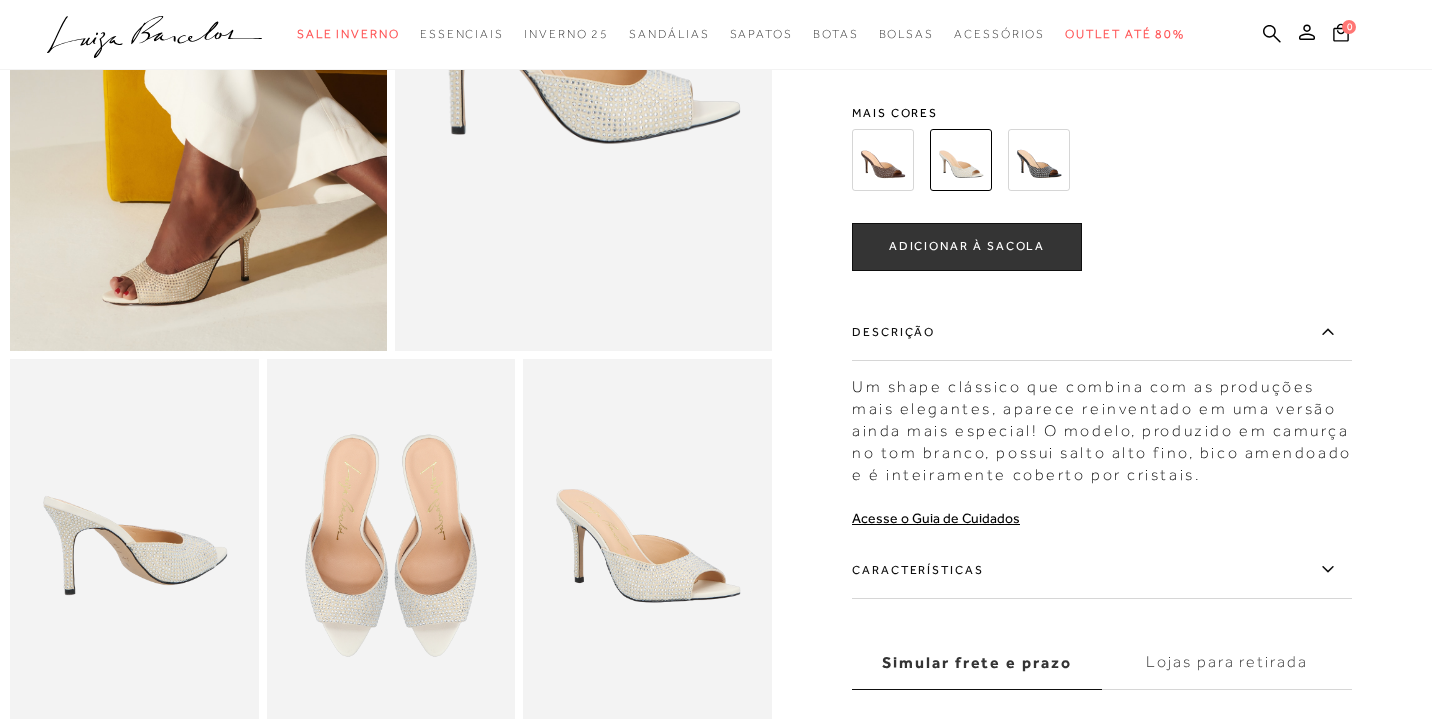 click on "Características" at bounding box center [1102, 570] 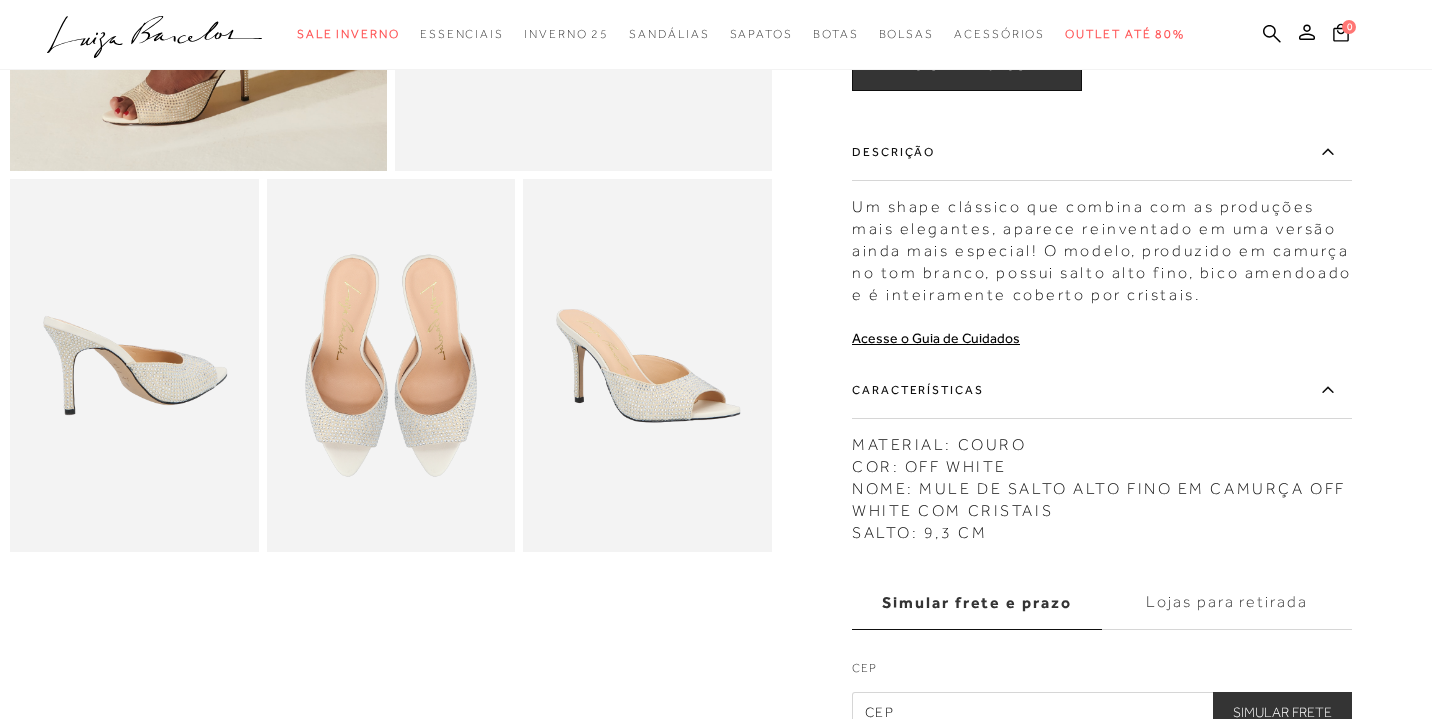 scroll, scrollTop: 542, scrollLeft: 0, axis: vertical 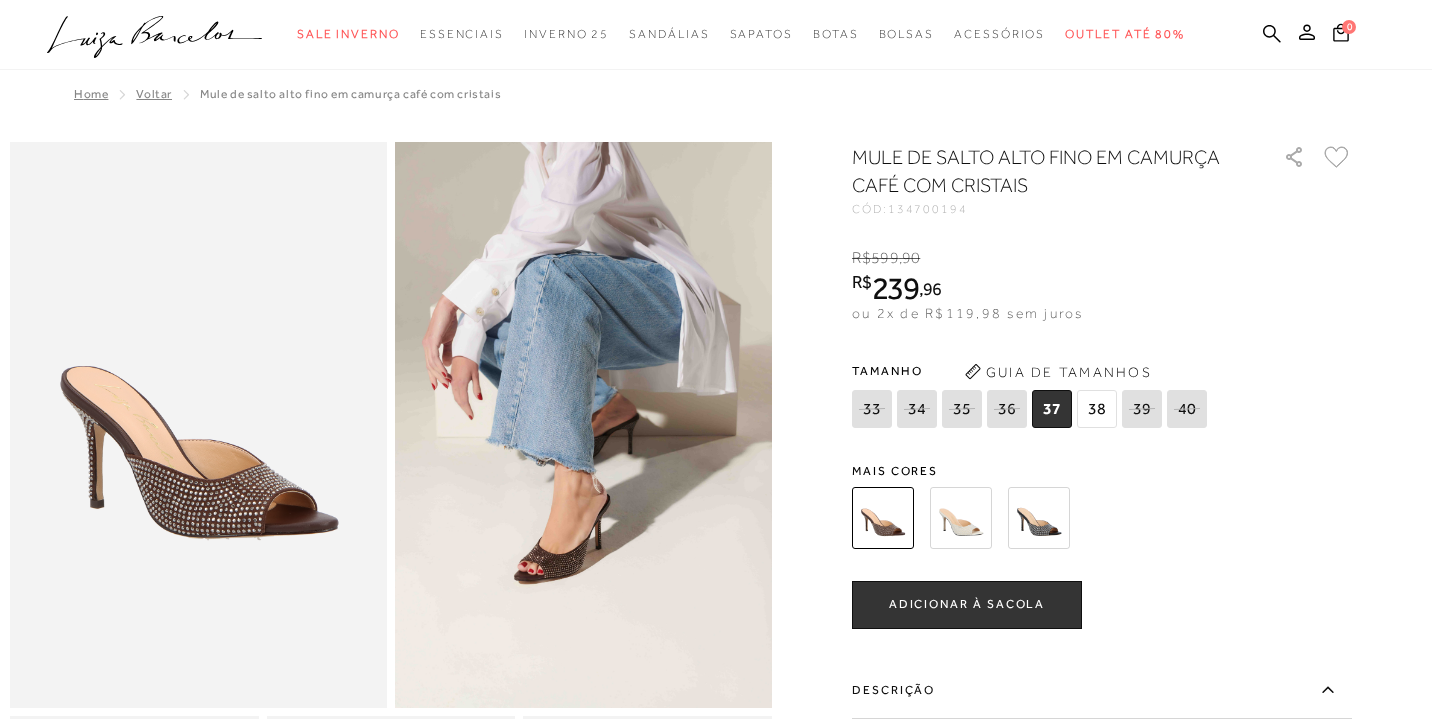 click at bounding box center [198, 425] 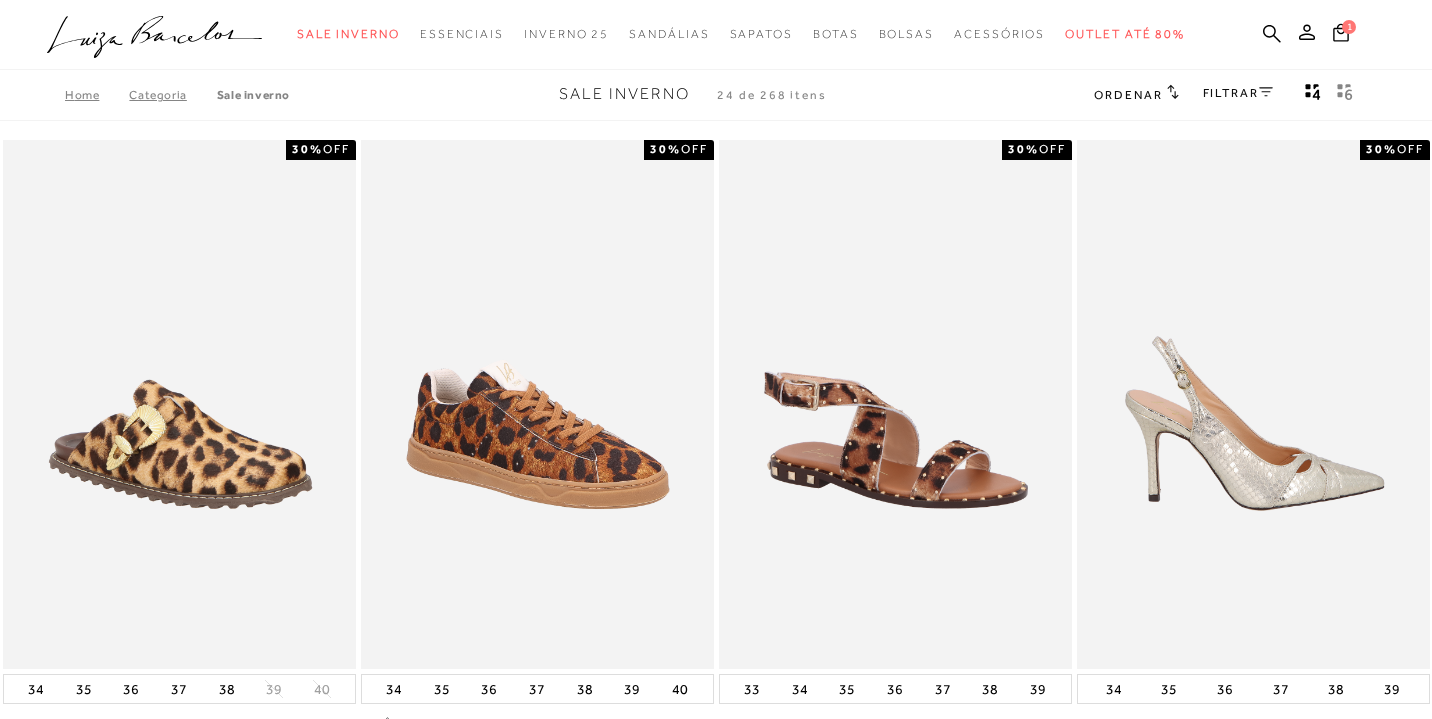 scroll, scrollTop: 0, scrollLeft: 0, axis: both 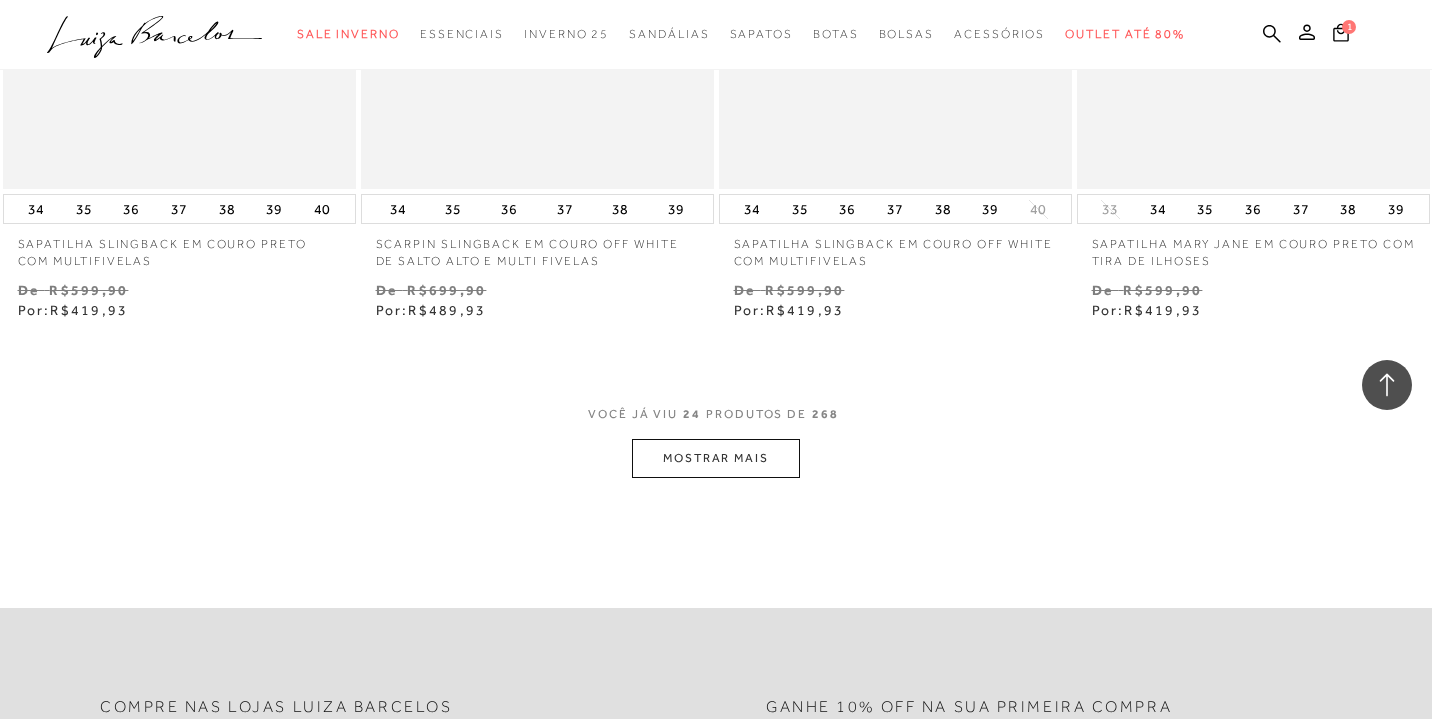 click on "MOSTRAR MAIS" at bounding box center (716, 458) 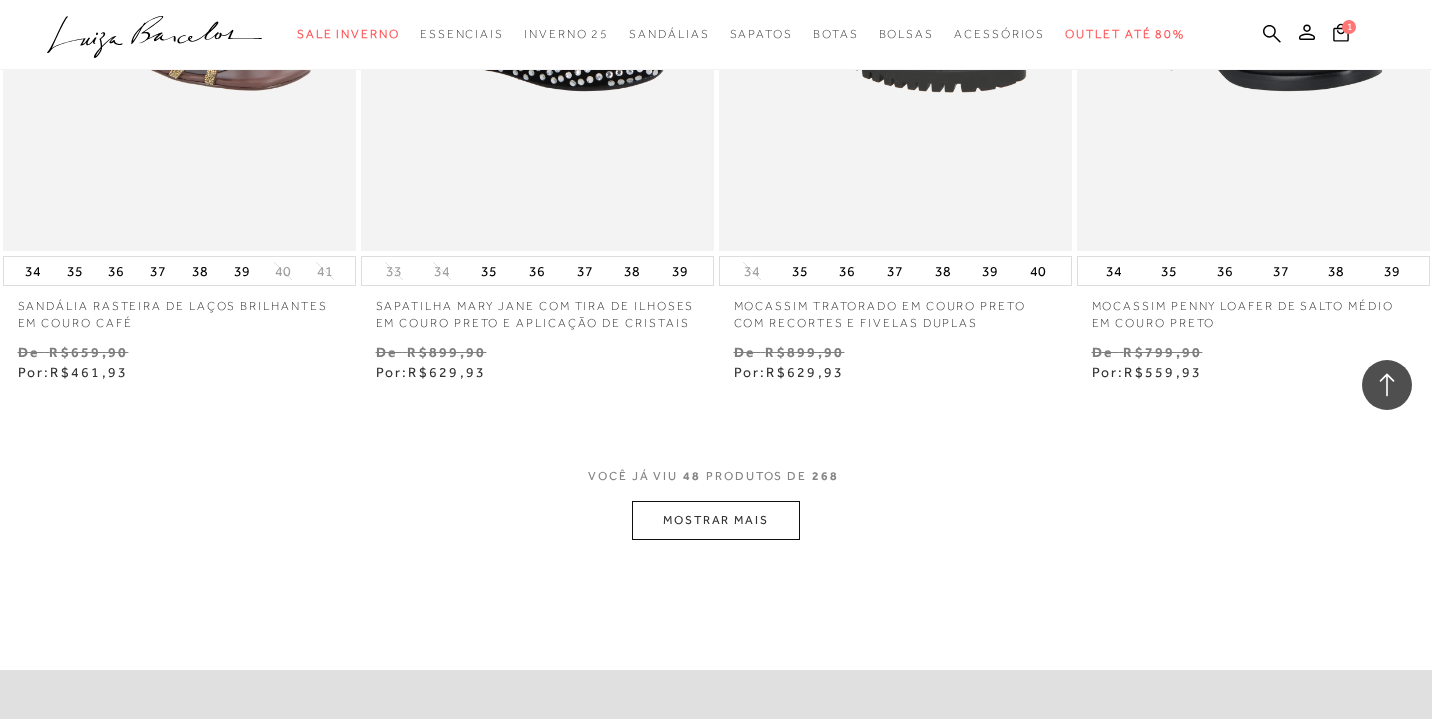 scroll, scrollTop: 7946, scrollLeft: 0, axis: vertical 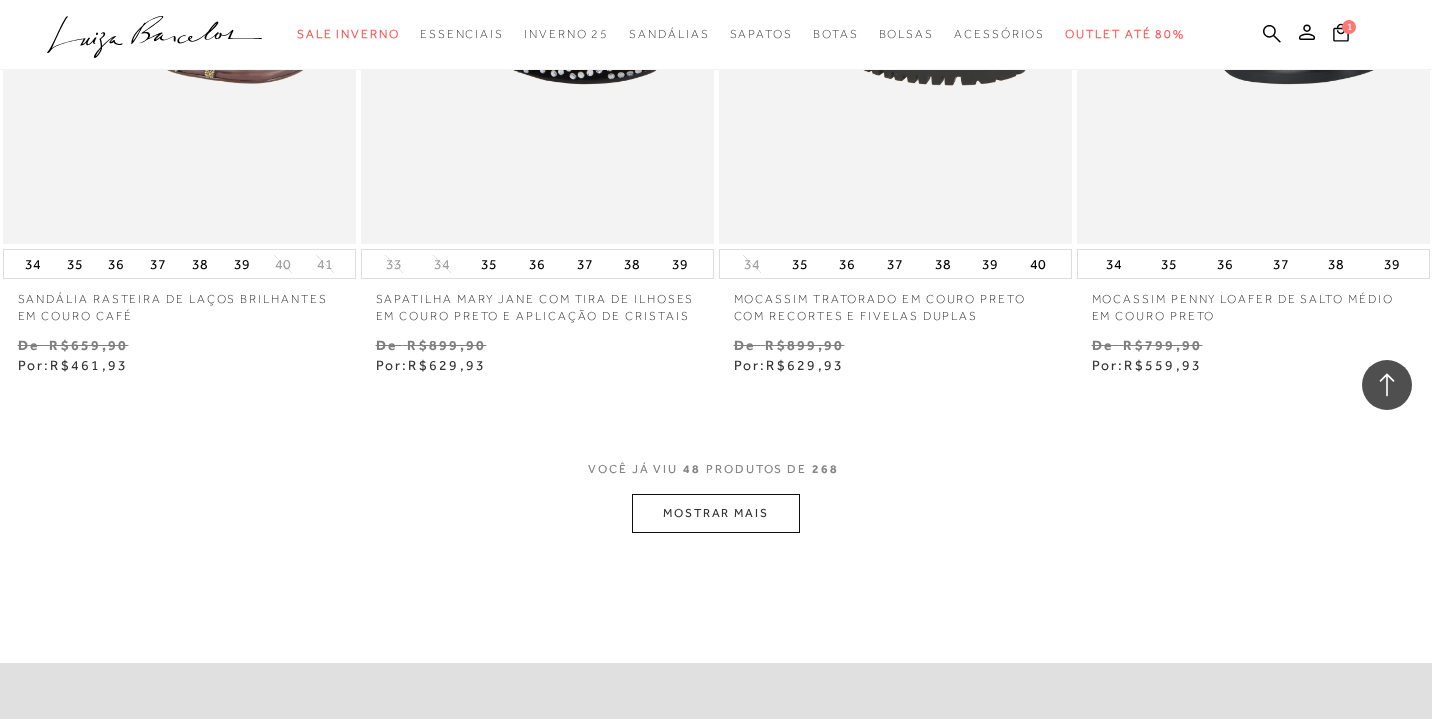 click on "MOSTRAR MAIS" at bounding box center [716, 513] 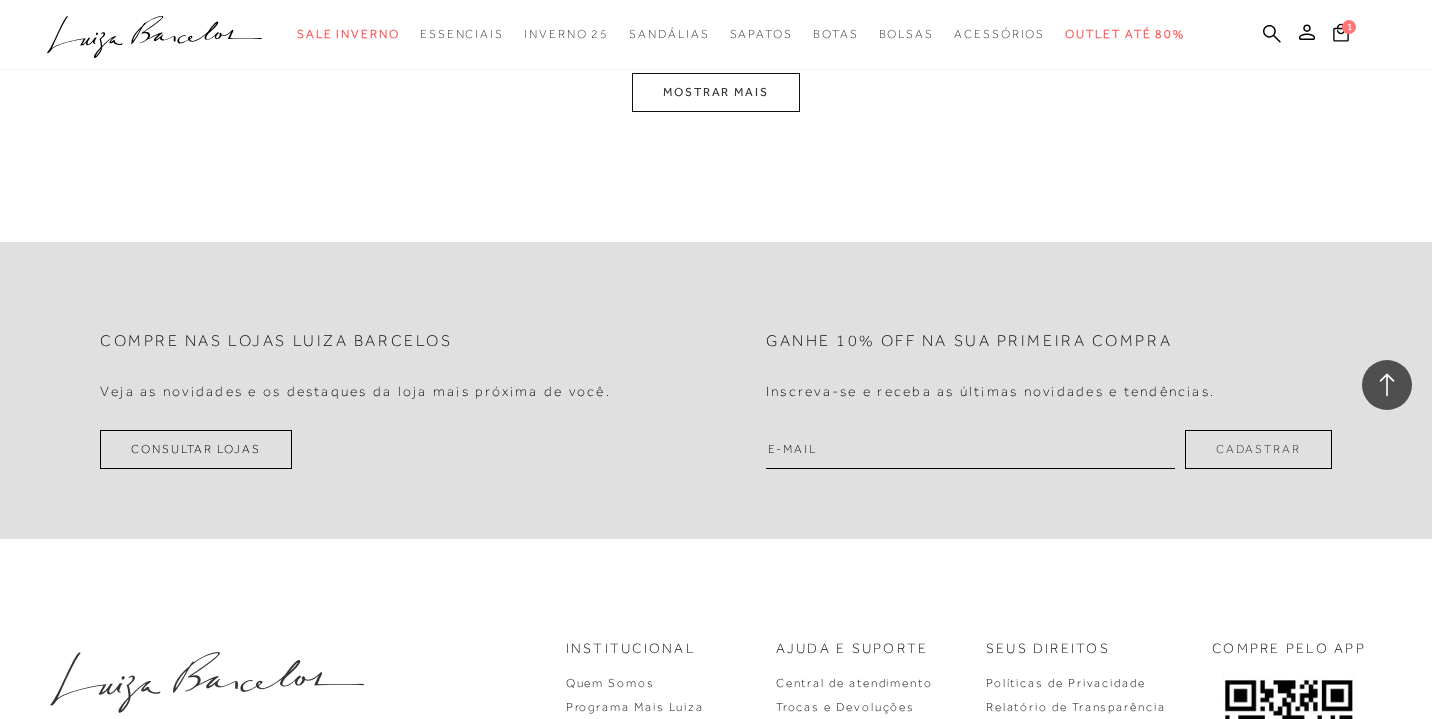 scroll, scrollTop: 12474, scrollLeft: 0, axis: vertical 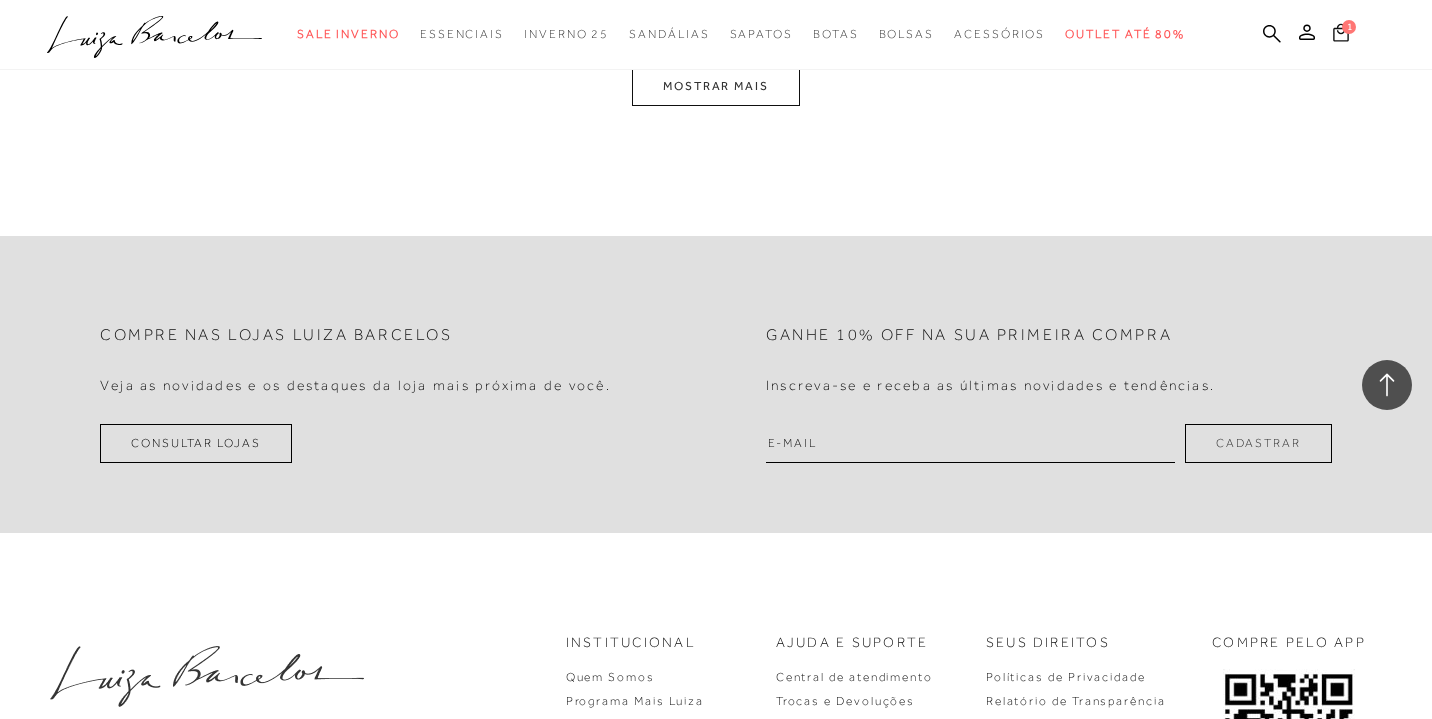 click on "1" at bounding box center (1349, 27) 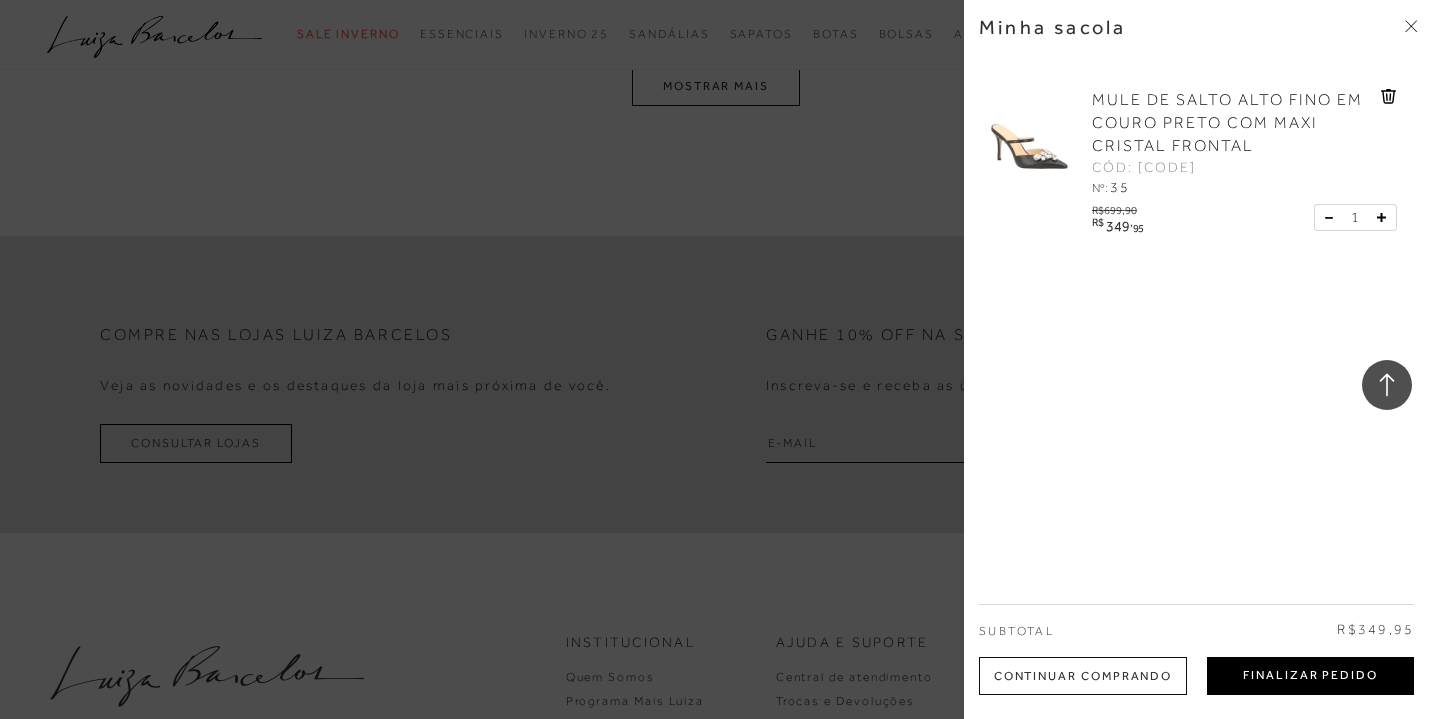 click on "Finalizar Pedido" at bounding box center [1310, 676] 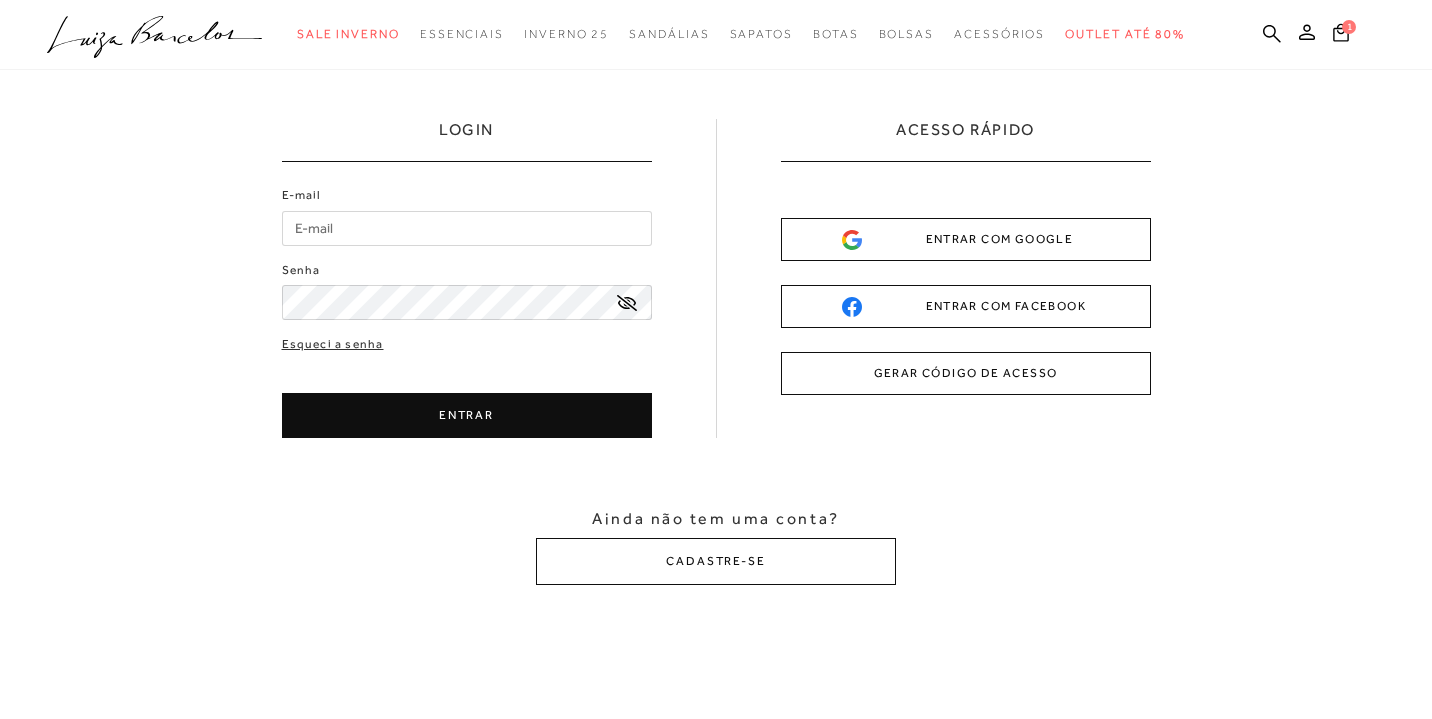 scroll, scrollTop: 0, scrollLeft: 0, axis: both 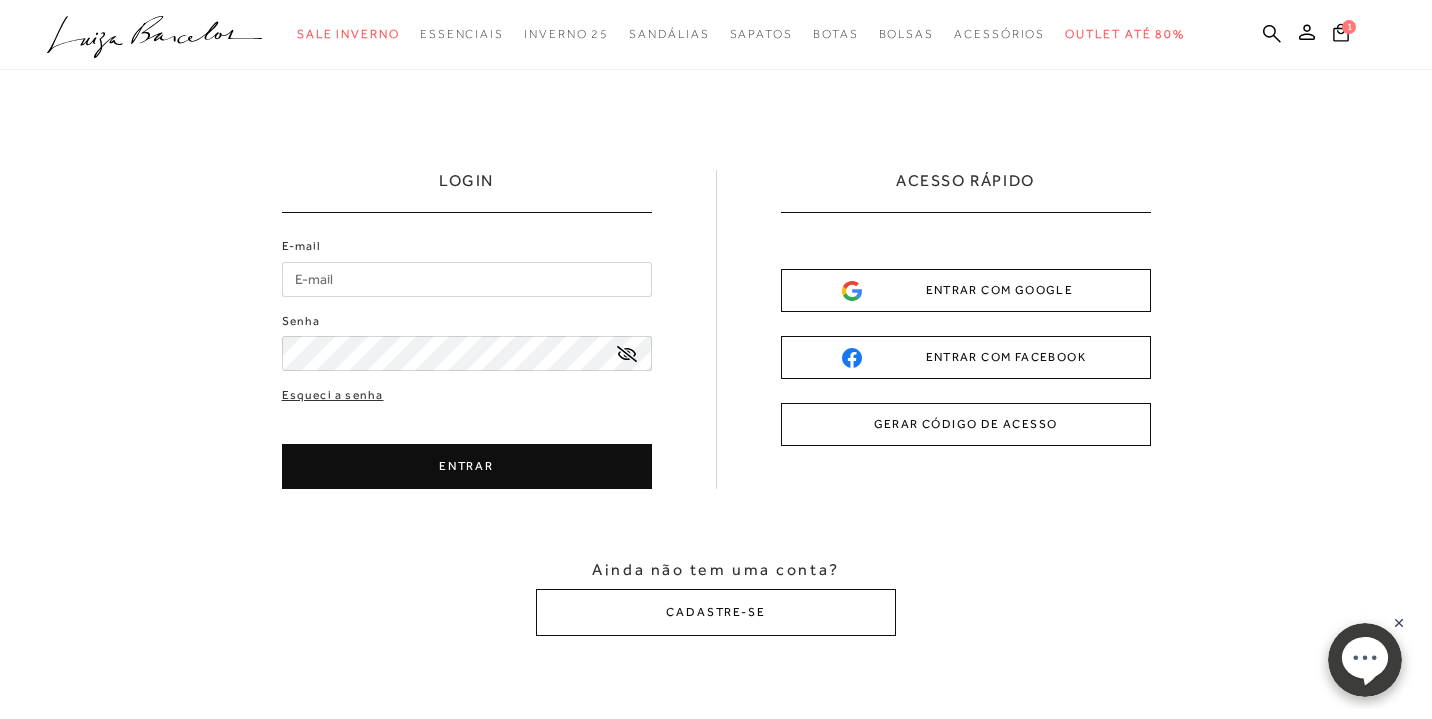 click on "CADASTRE-SE" at bounding box center [716, 612] 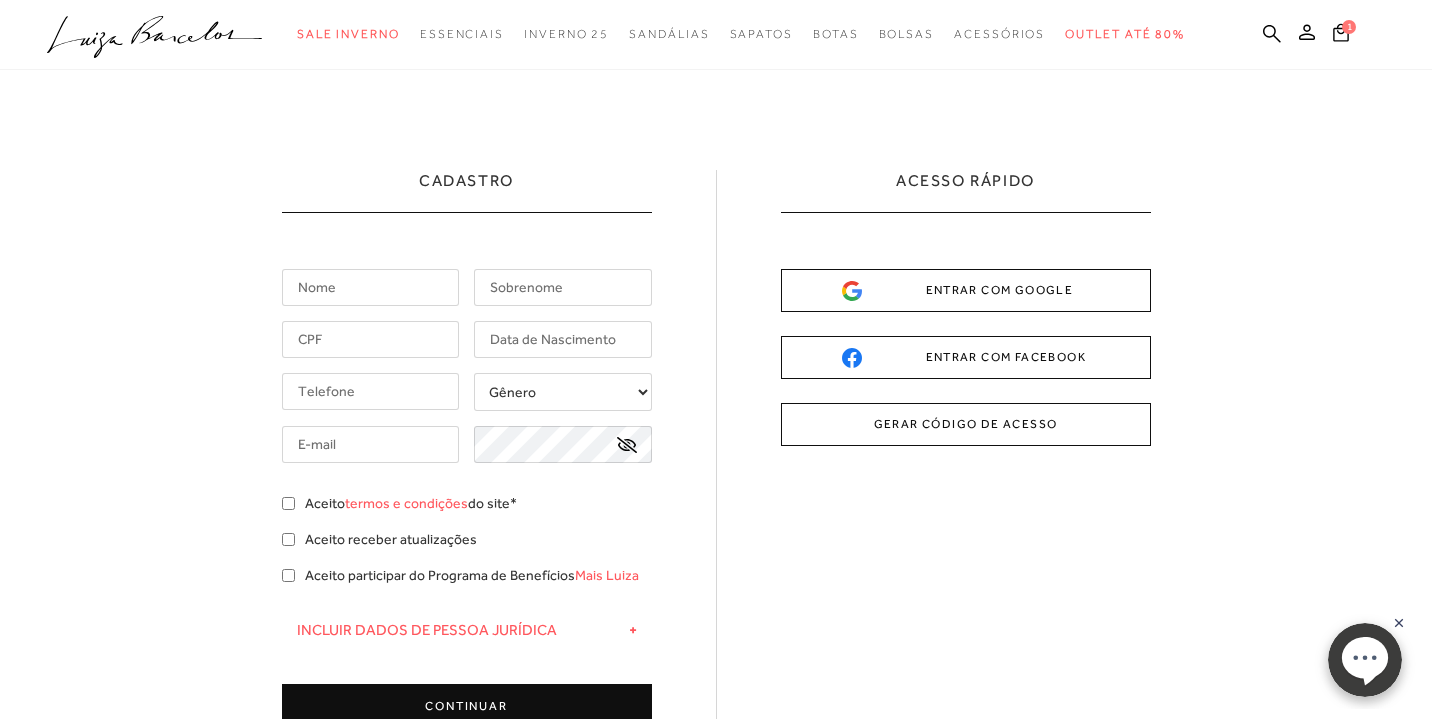 click at bounding box center (371, 287) 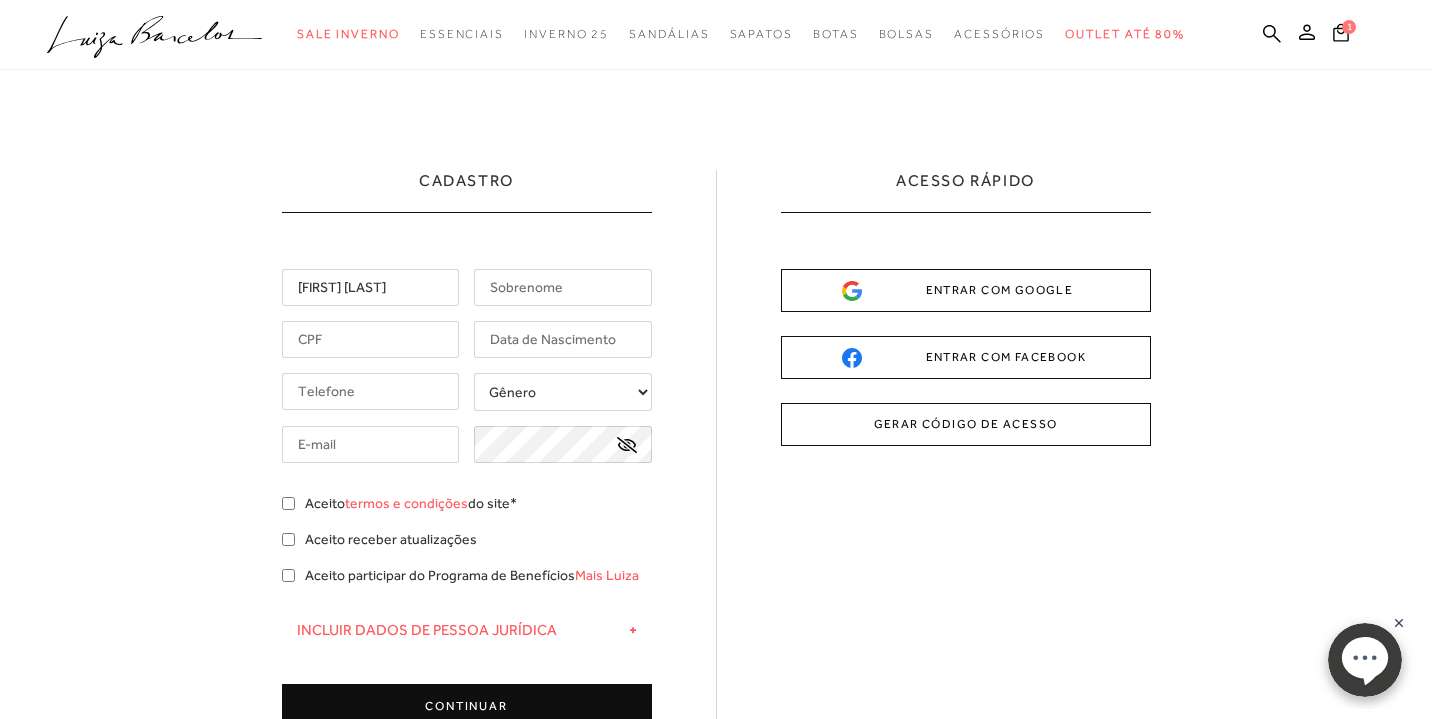 type on "[FIRST] [LAST]" 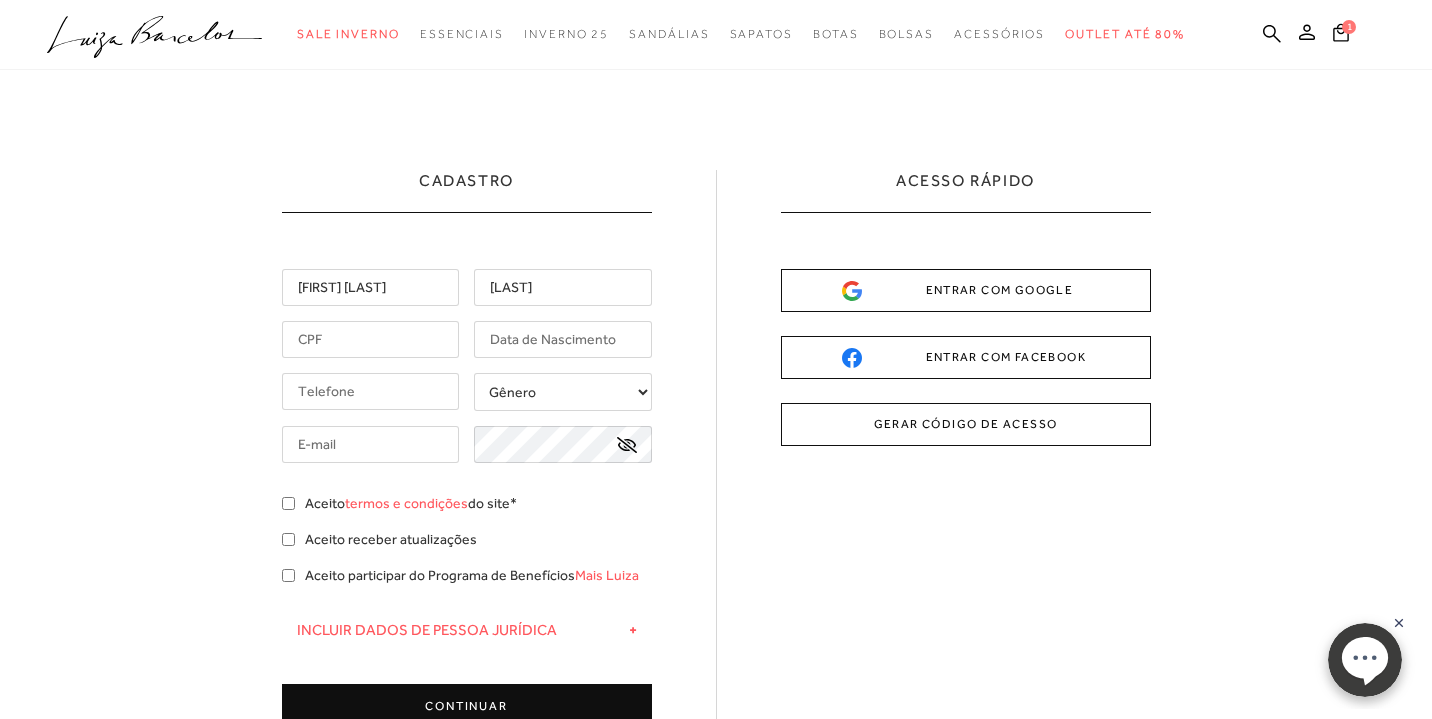type on "[LAST]" 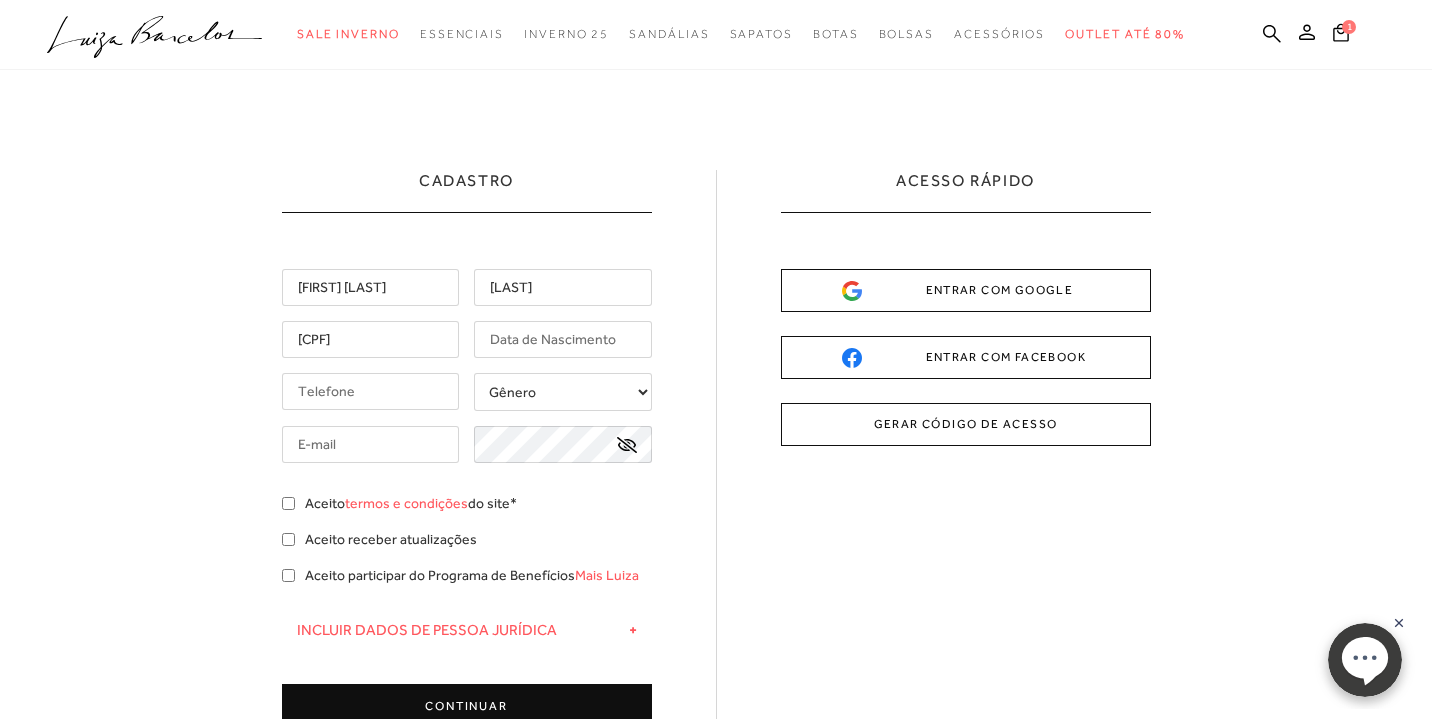 type on "[CPF]" 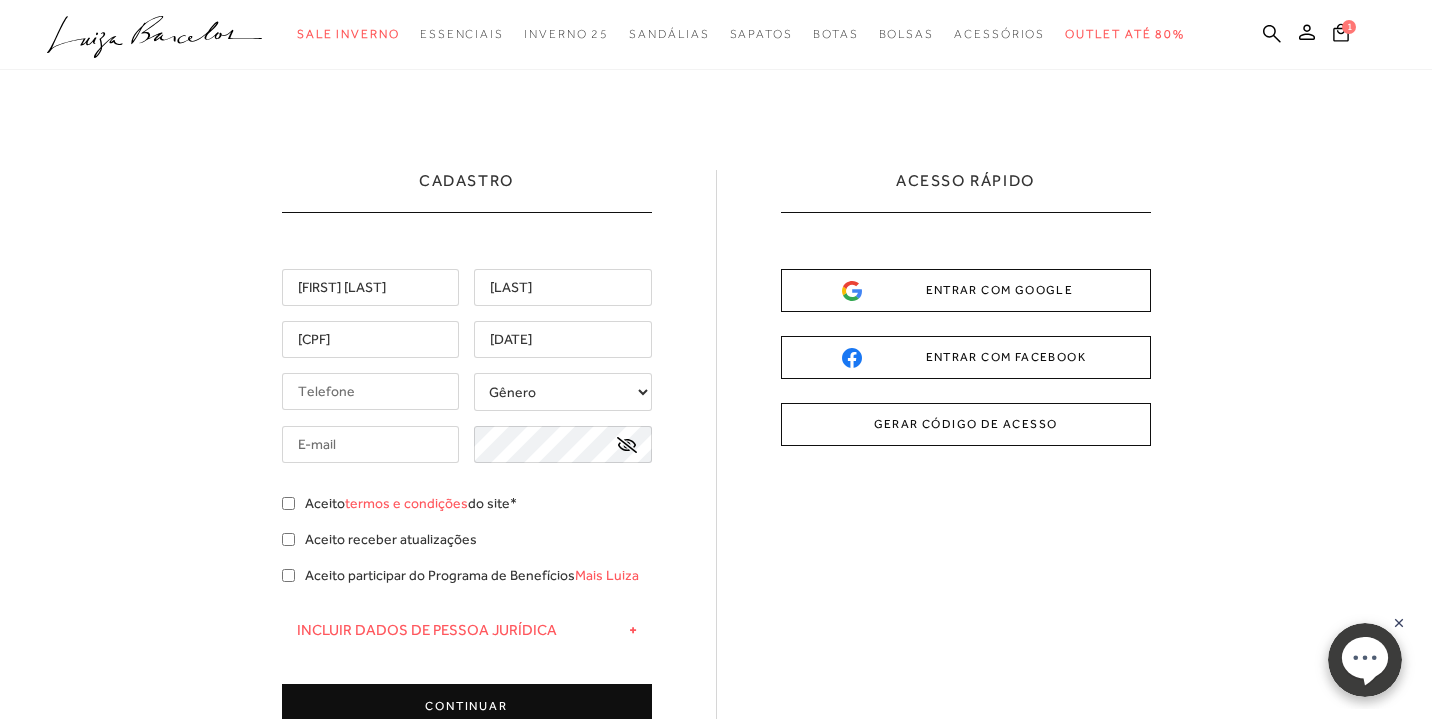 type on "[DATE]" 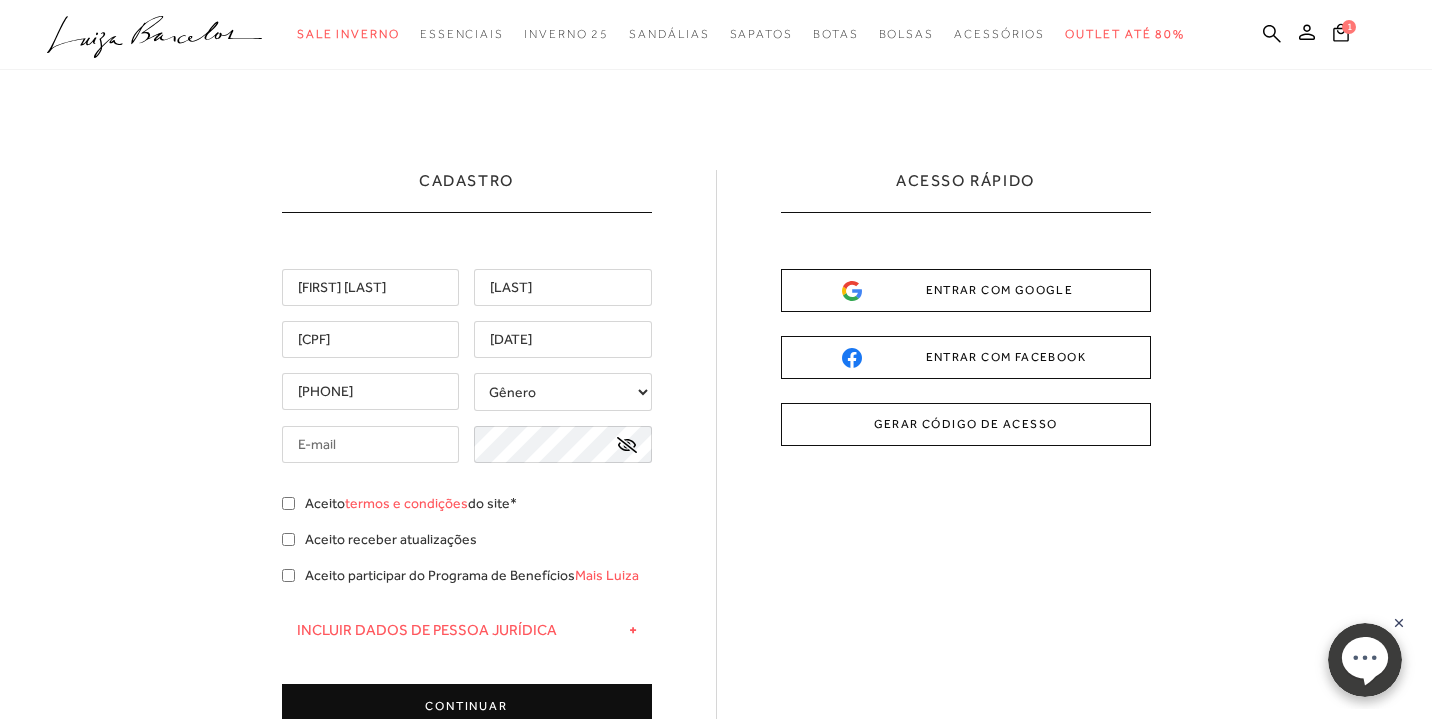 type on "[PHONE]" 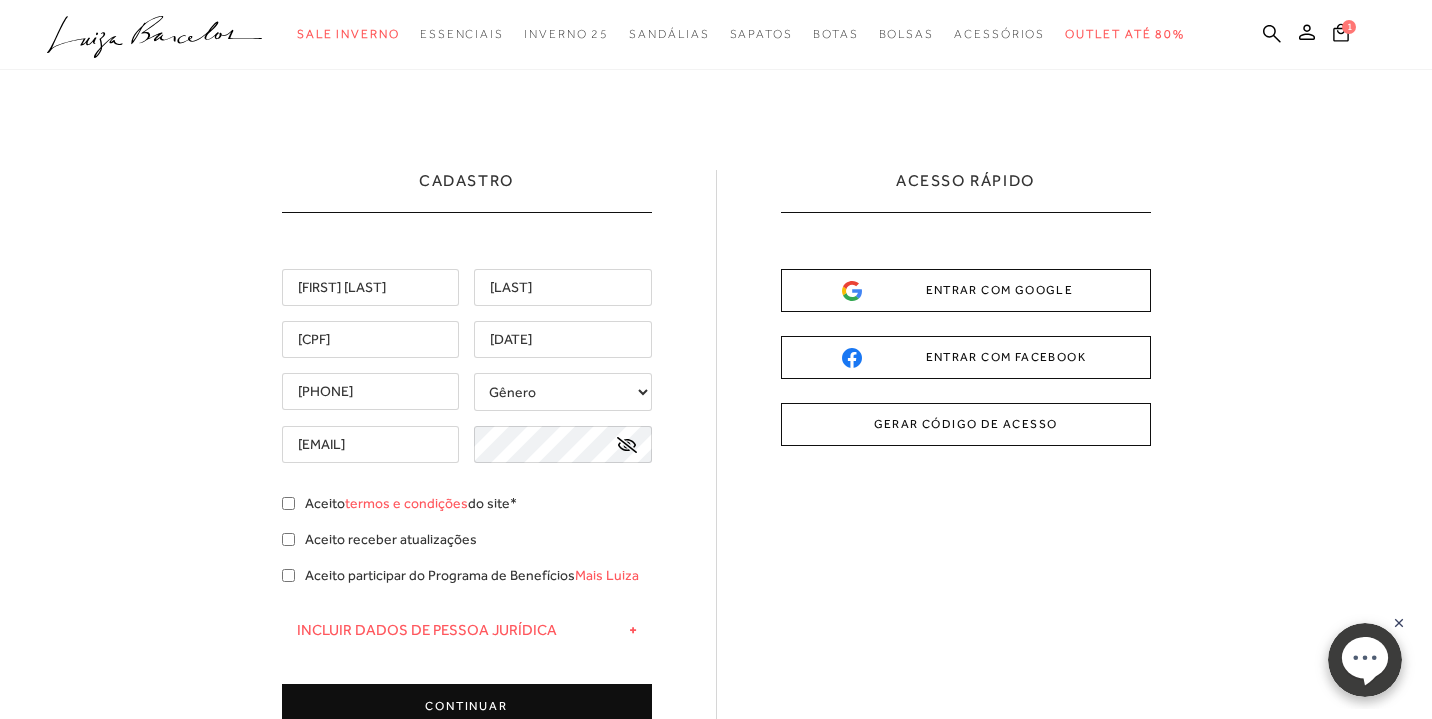 scroll, scrollTop: 0, scrollLeft: 6, axis: horizontal 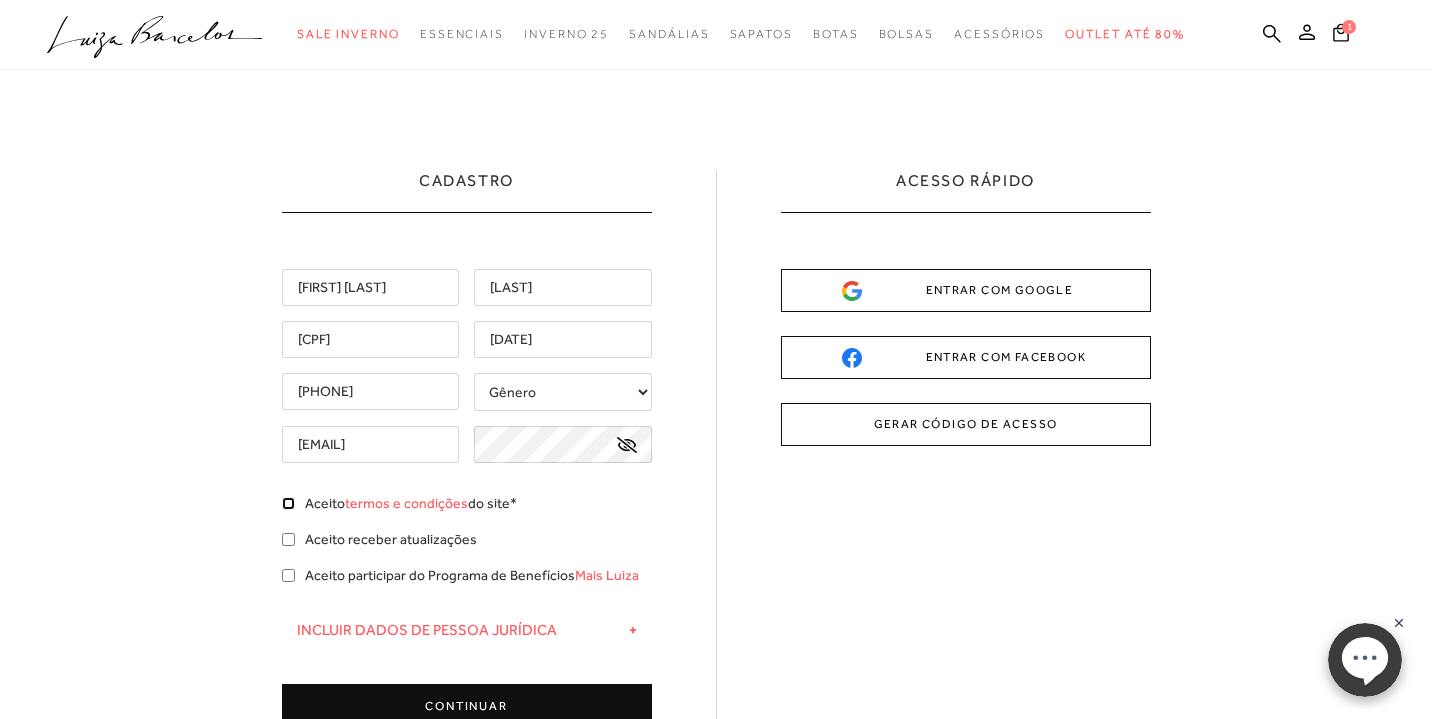 click on "[FIRST]
[LAST]
[CPF]
[DATE]
[PHONE]" at bounding box center (467, 499) 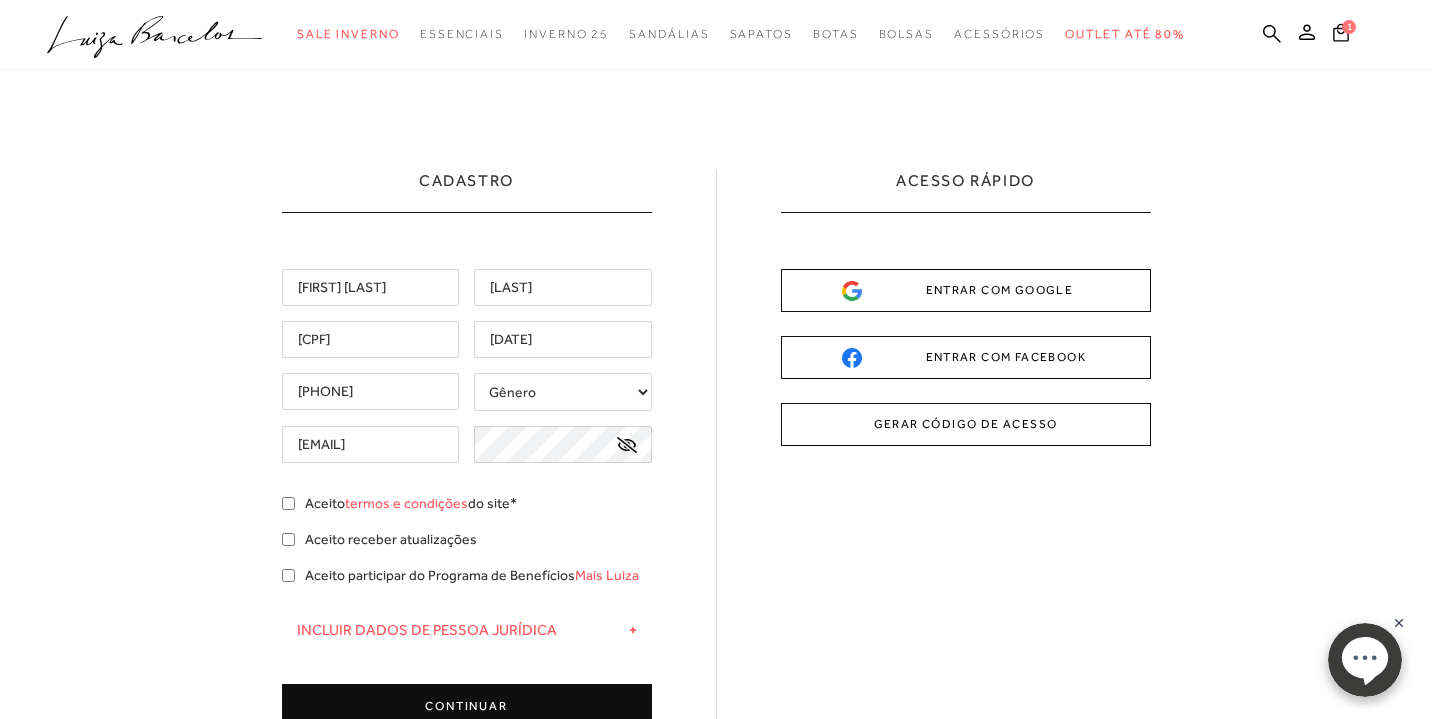 click at bounding box center [626, 445] 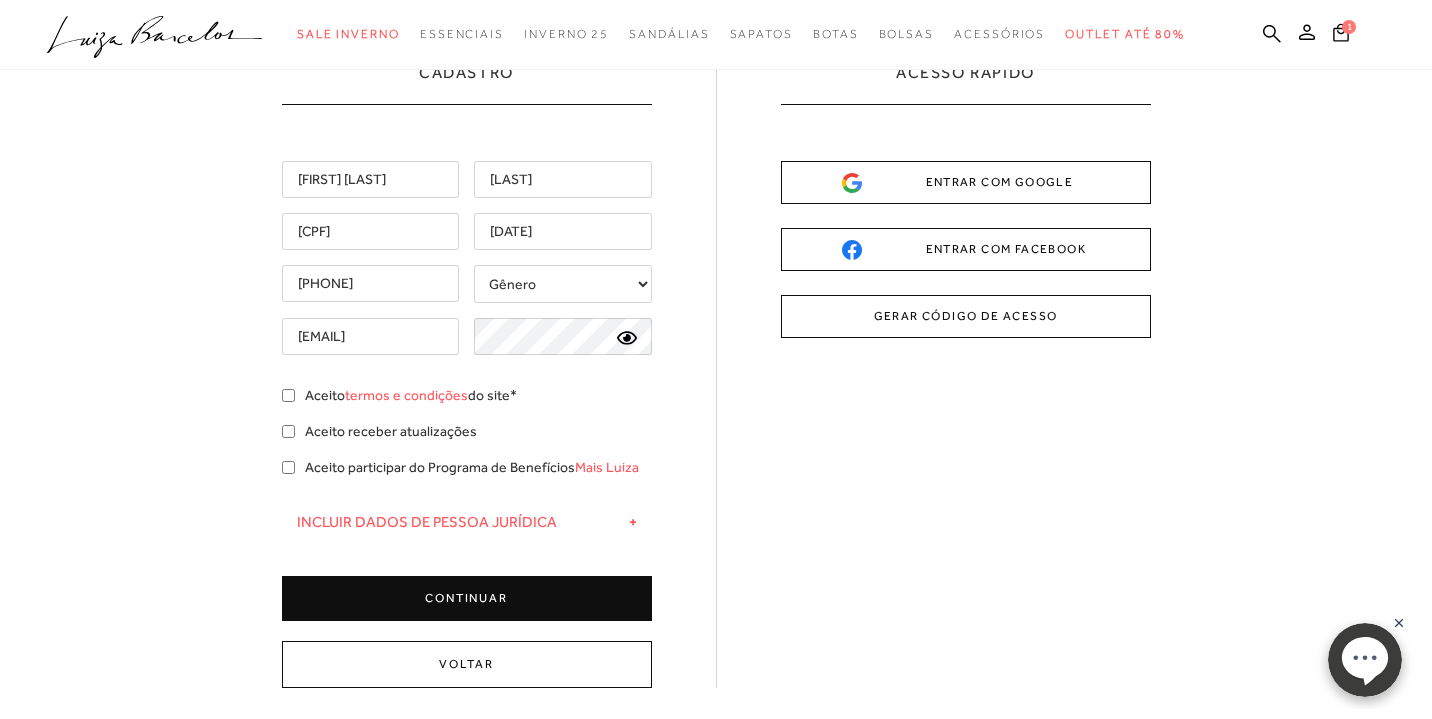 scroll, scrollTop: 147, scrollLeft: 0, axis: vertical 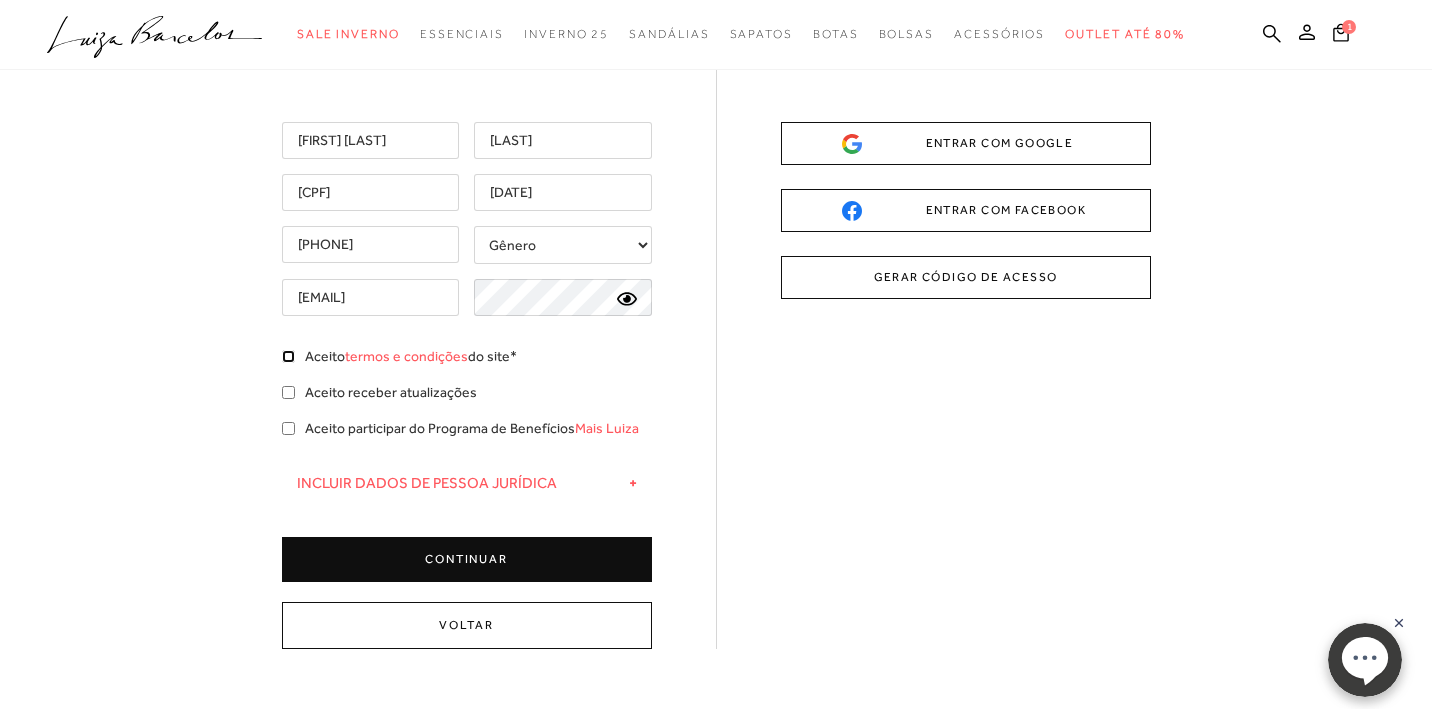 click on "Aceito  termos e condições  do site*" at bounding box center [288, 356] 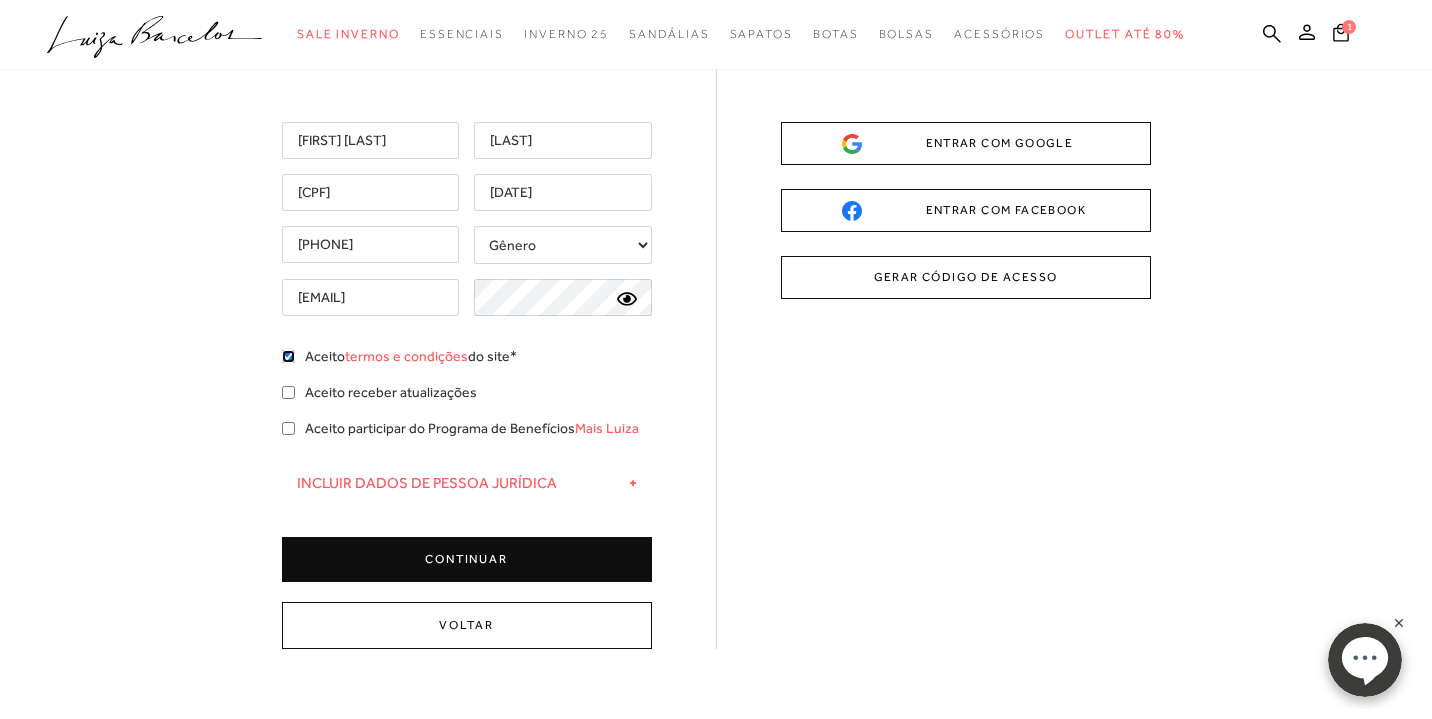 checkbox on "true" 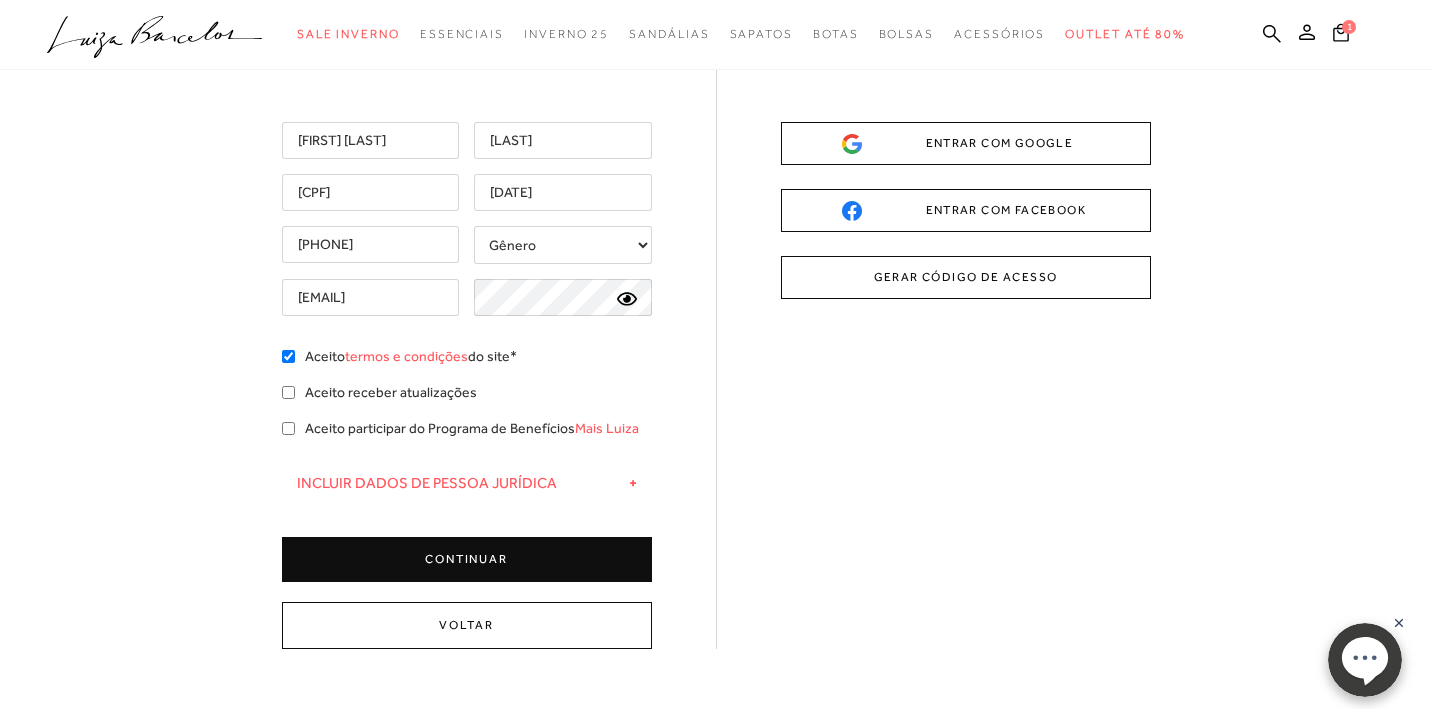 click on "CONTINUAR" at bounding box center [467, 559] 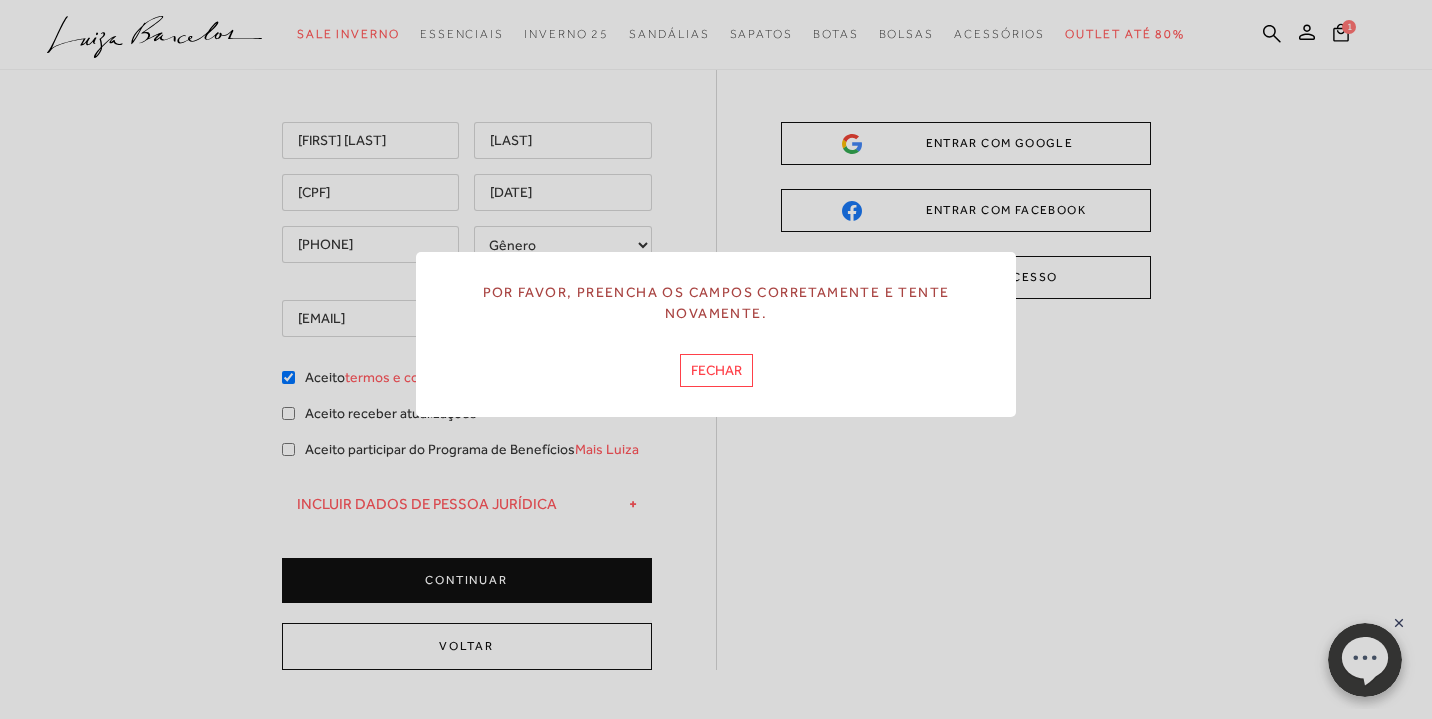 click on "FECHAR" at bounding box center (716, 370) 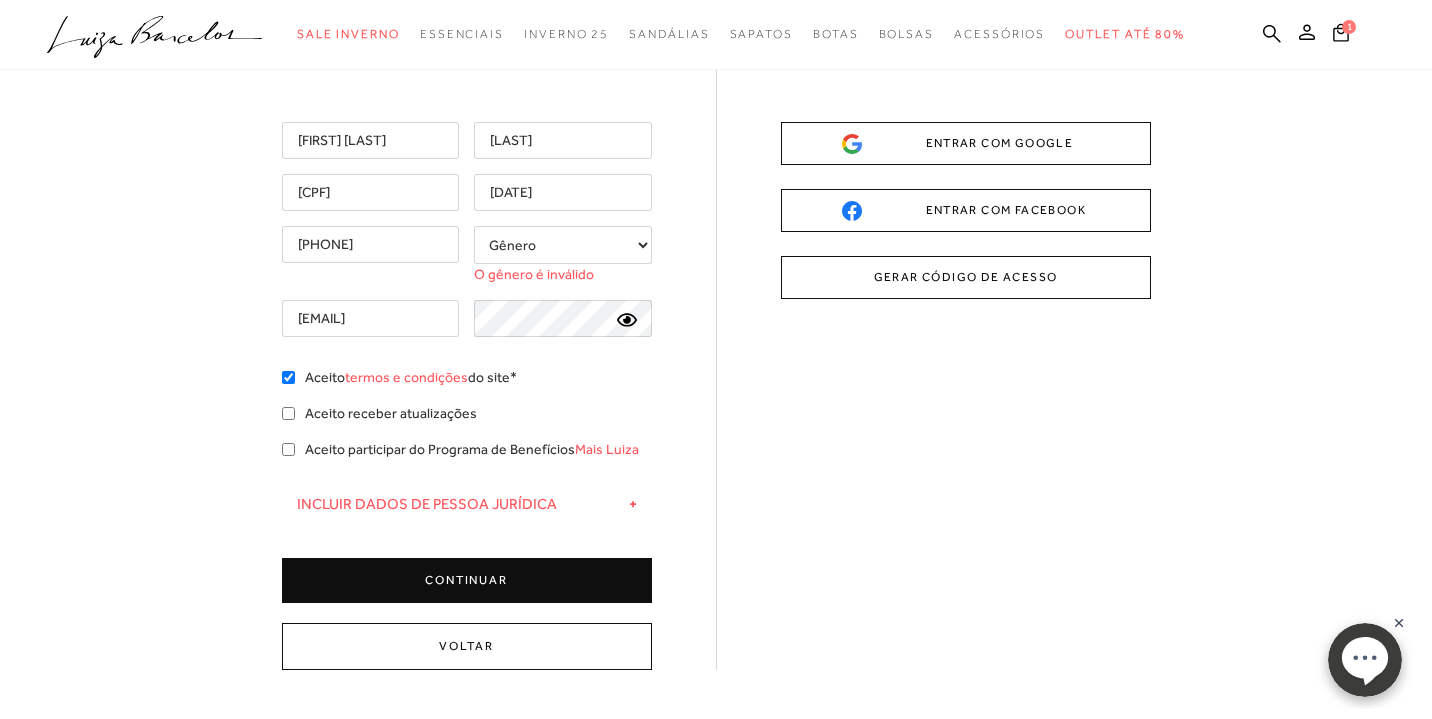 click on "Gênero Feminino Masculino" at bounding box center [563, 245] 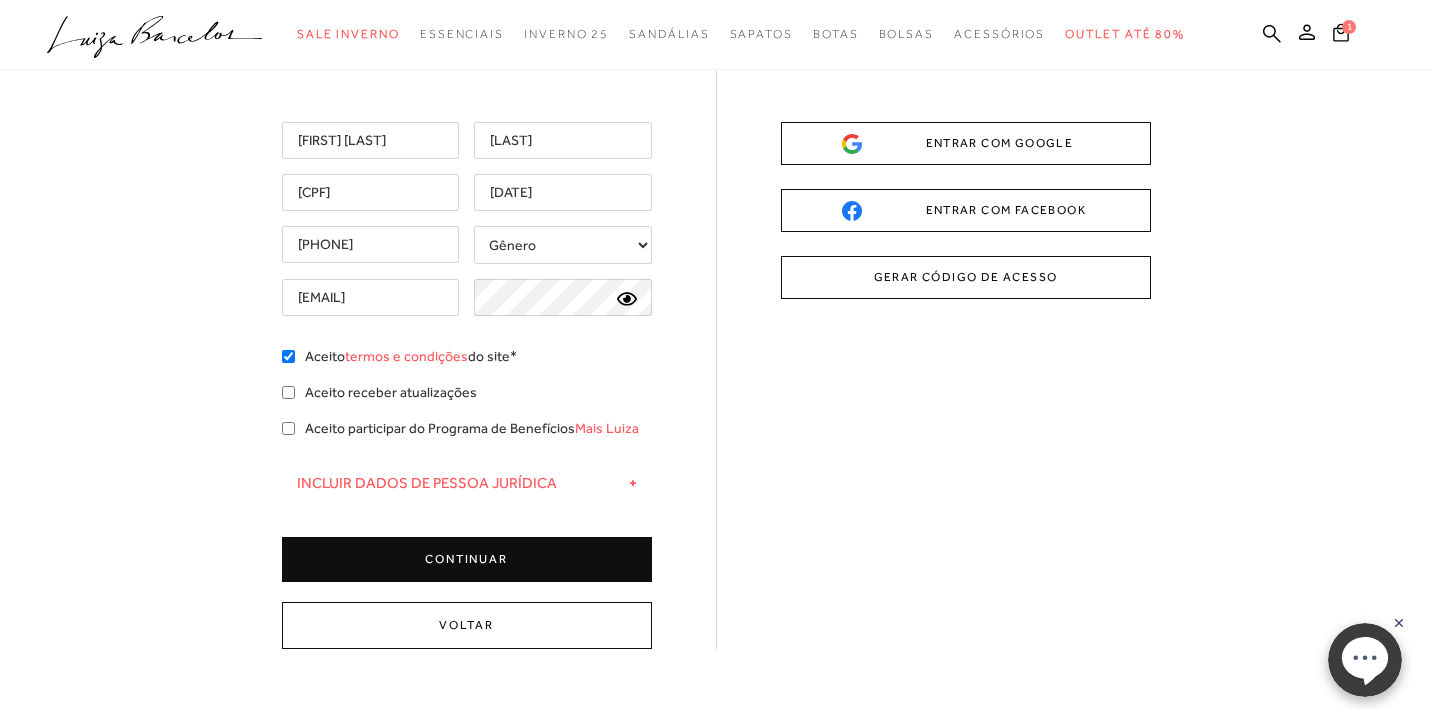 click on "CONTINUAR" at bounding box center (467, 559) 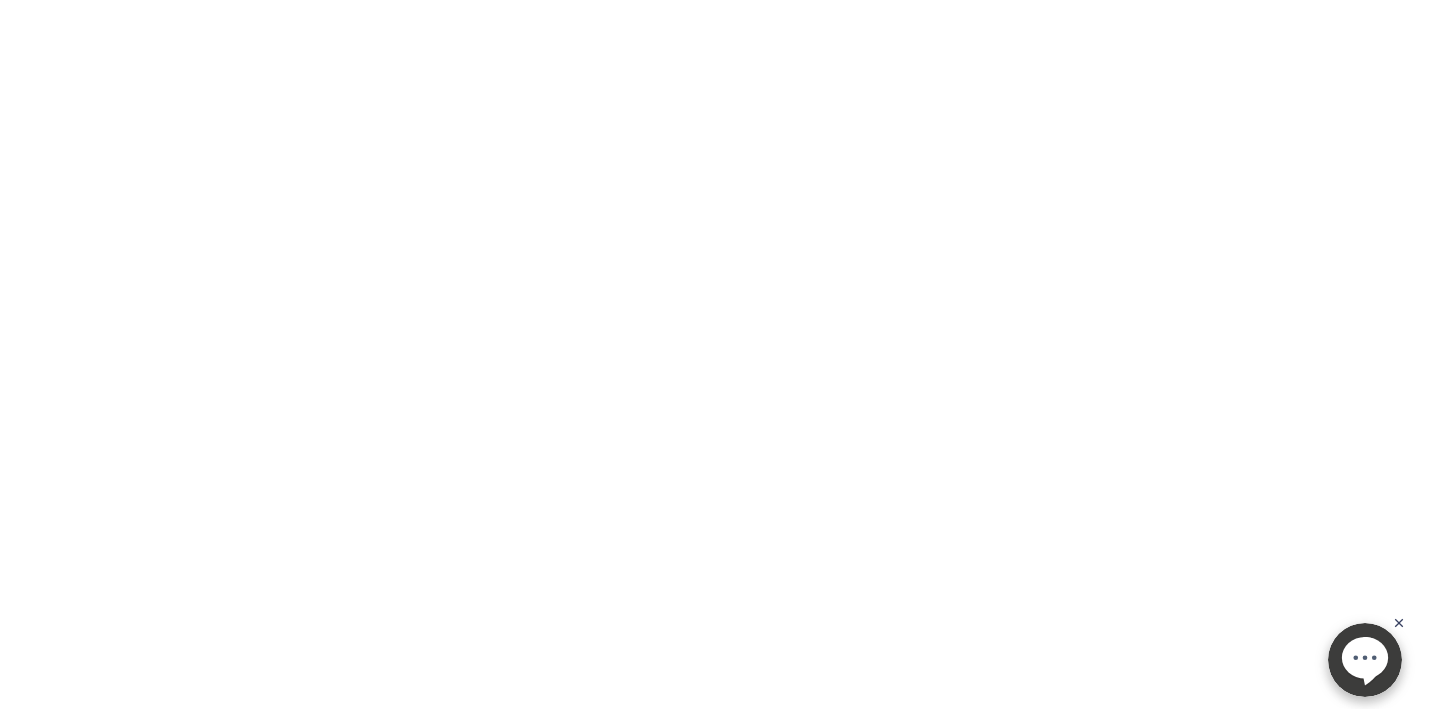 scroll, scrollTop: 0, scrollLeft: 0, axis: both 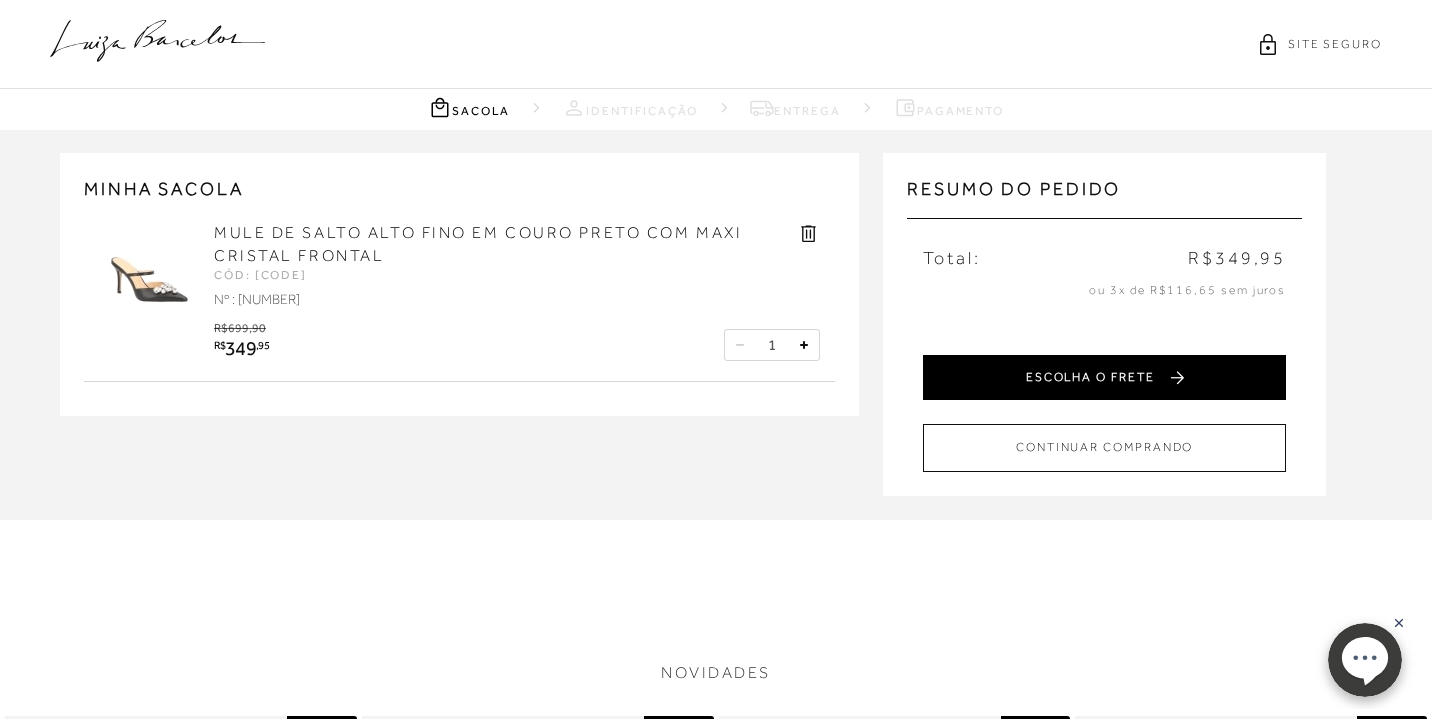 click on "ESCOLHA O FRETE" at bounding box center (1104, 377) 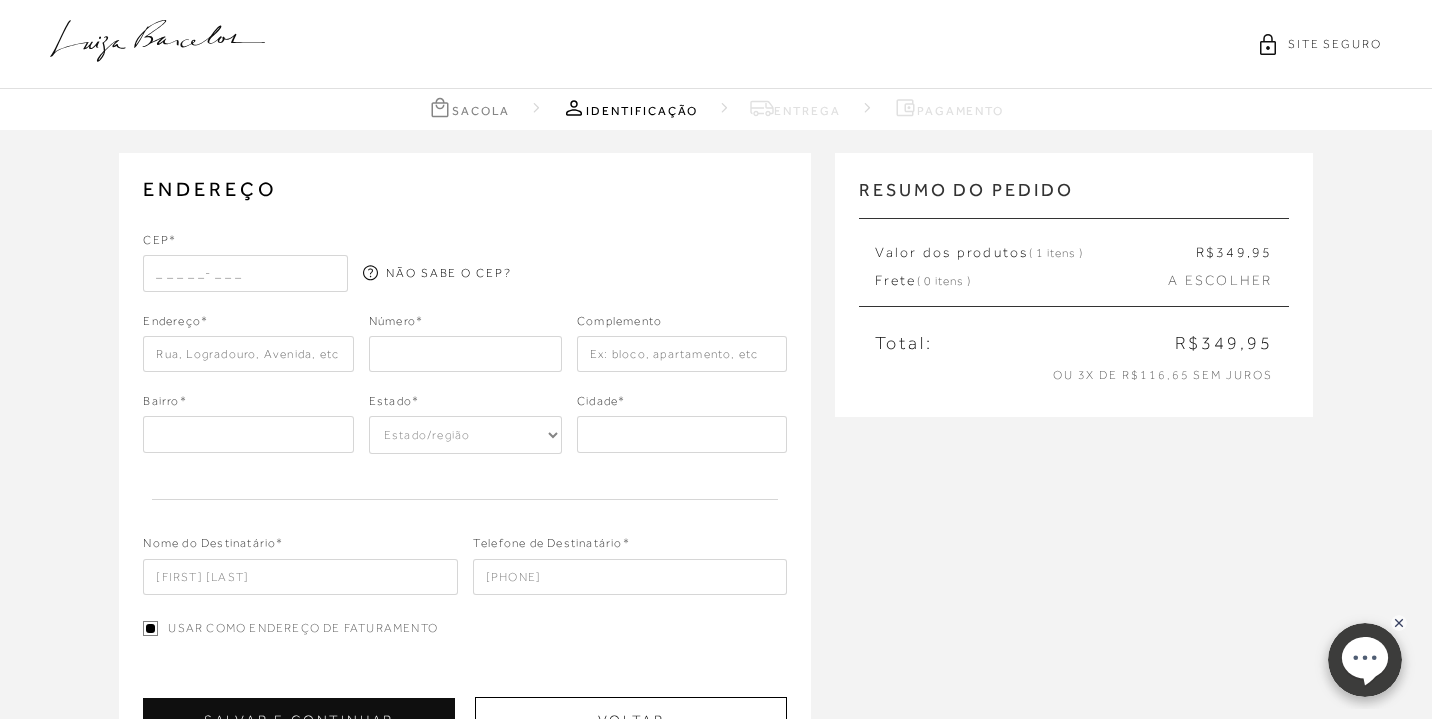 click at bounding box center [245, 273] 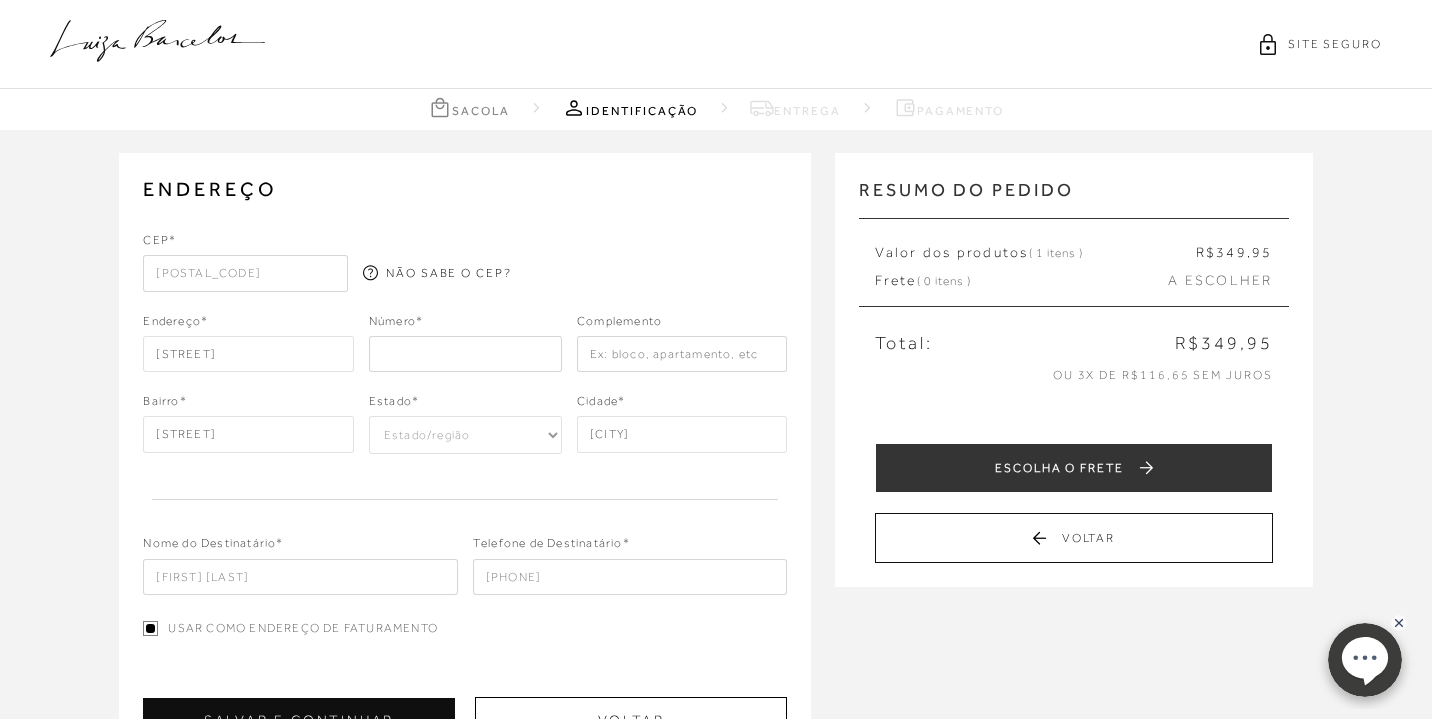 type on "[POSTAL_CODE]" 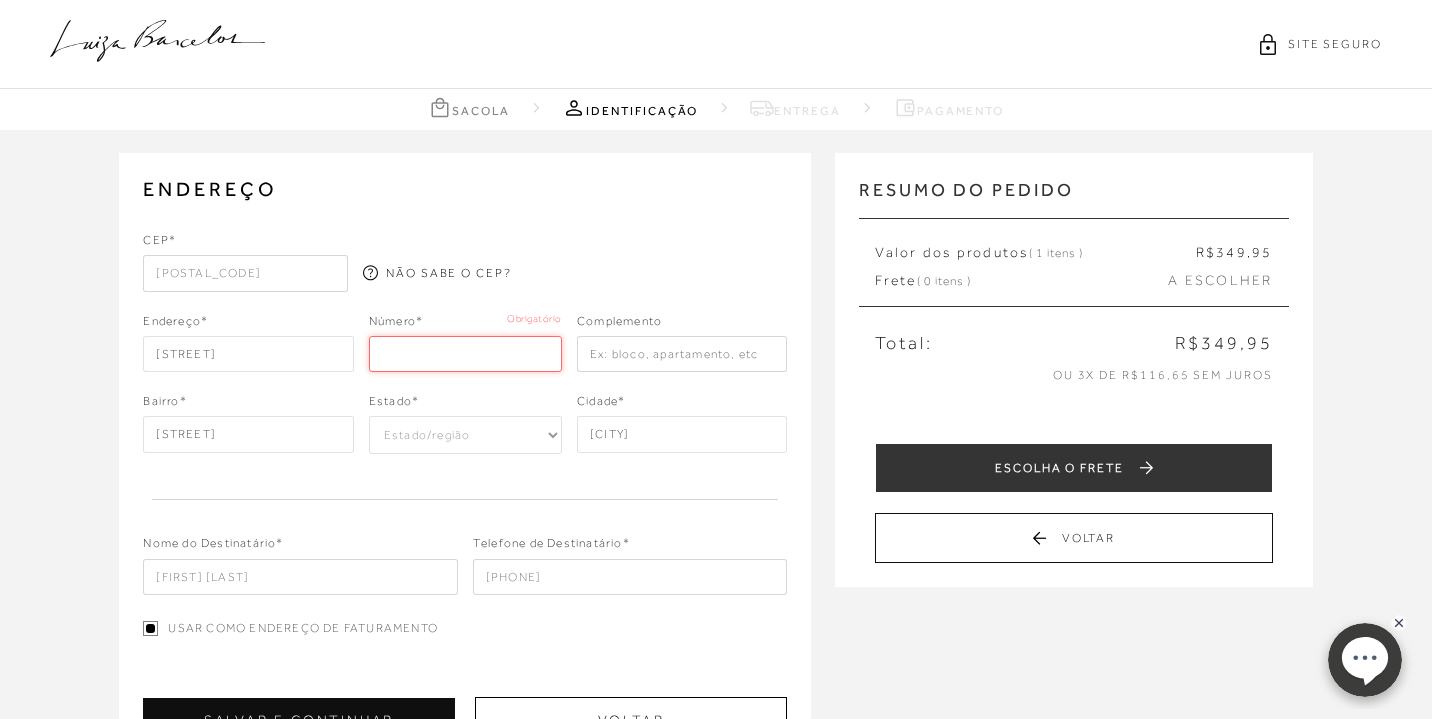 click at bounding box center (465, 354) 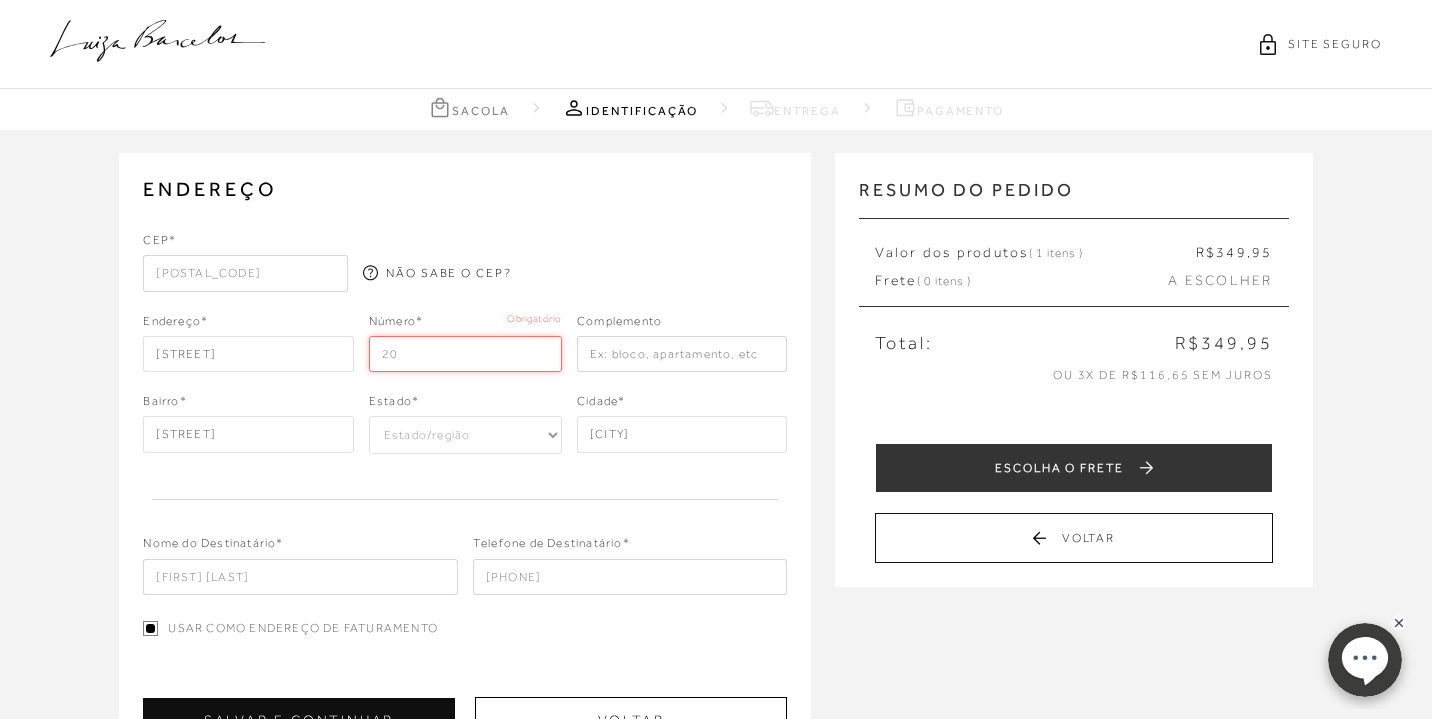 type on "20" 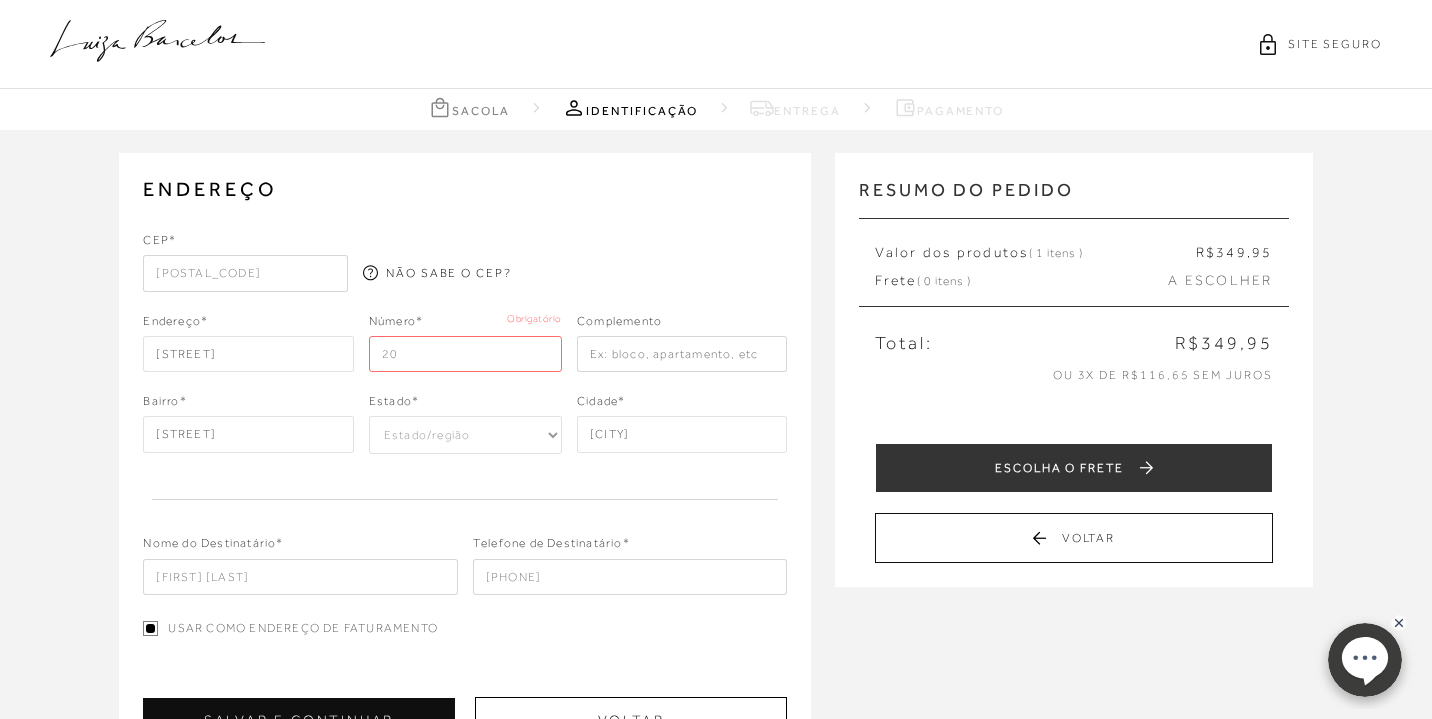 click at bounding box center [682, 354] 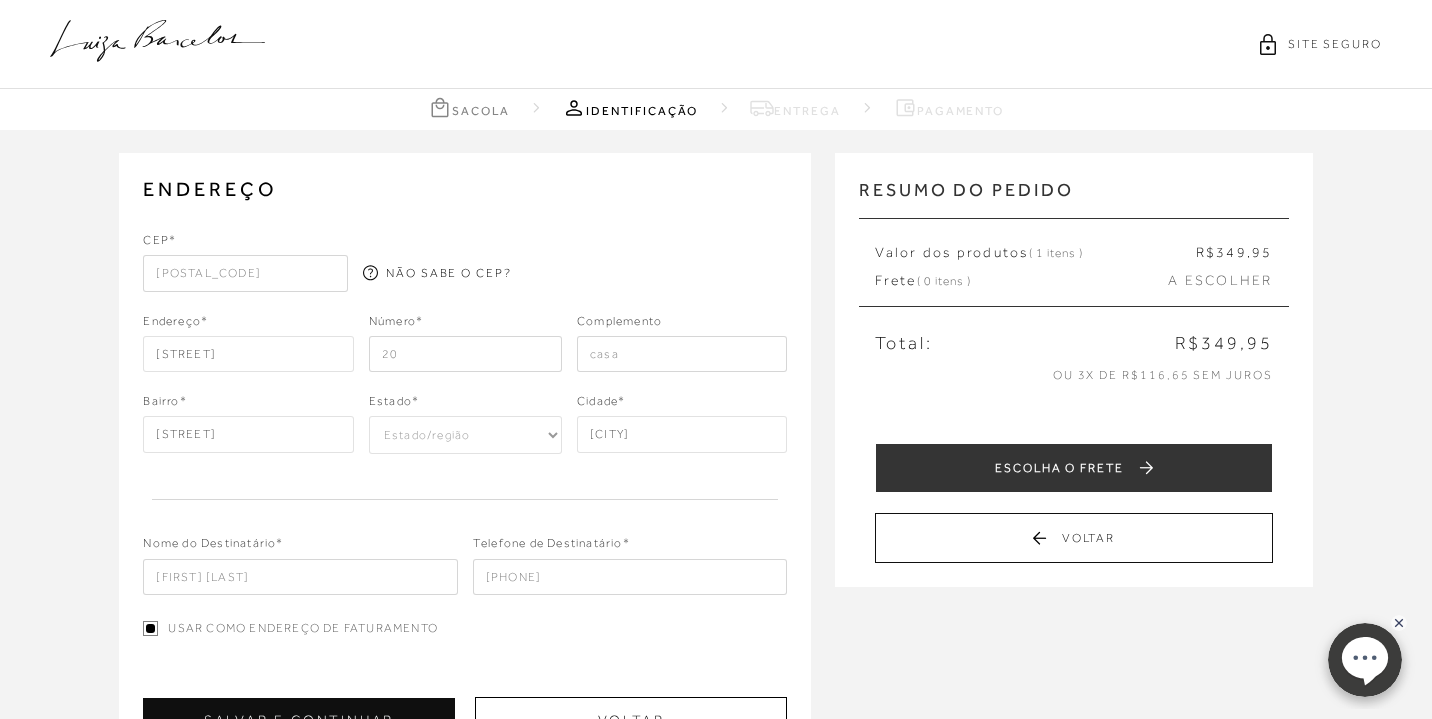 click on "casa" at bounding box center (682, 354) 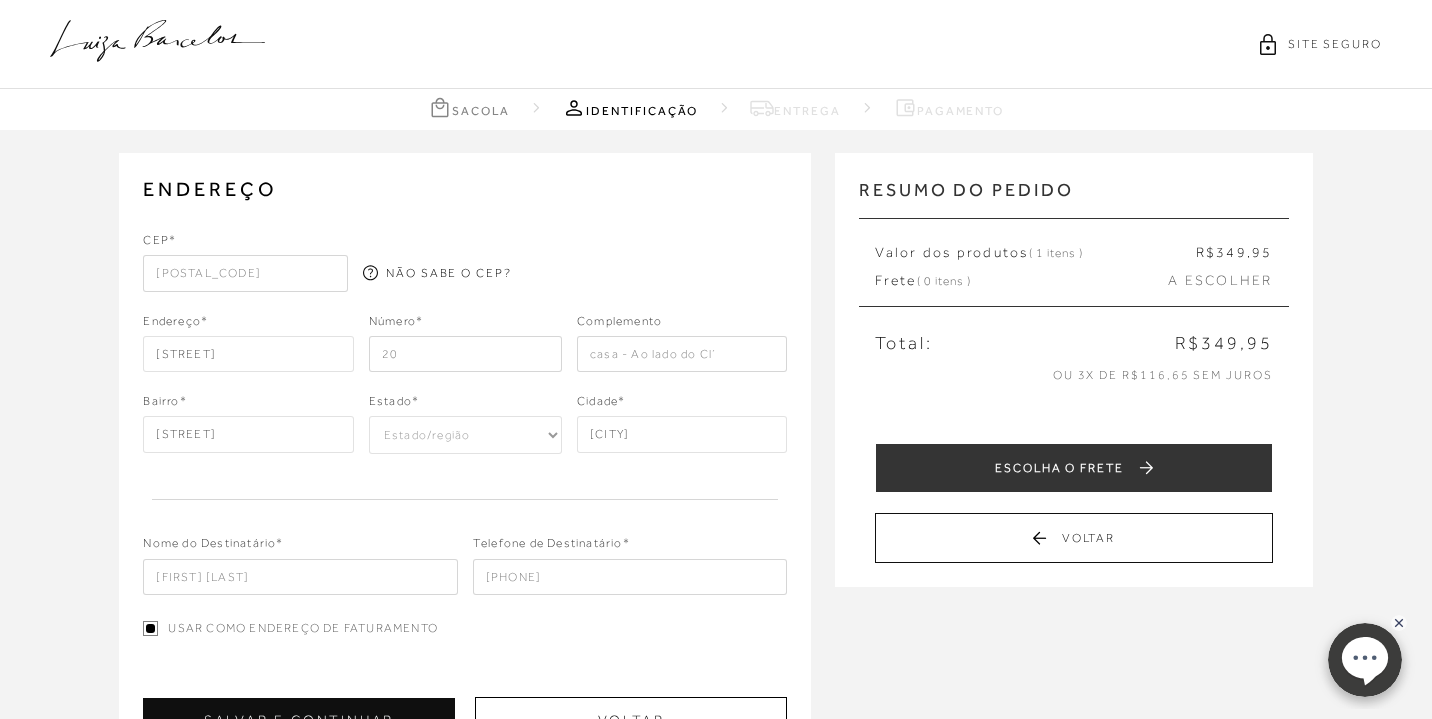 type on "casa - Ao lado do Cl" 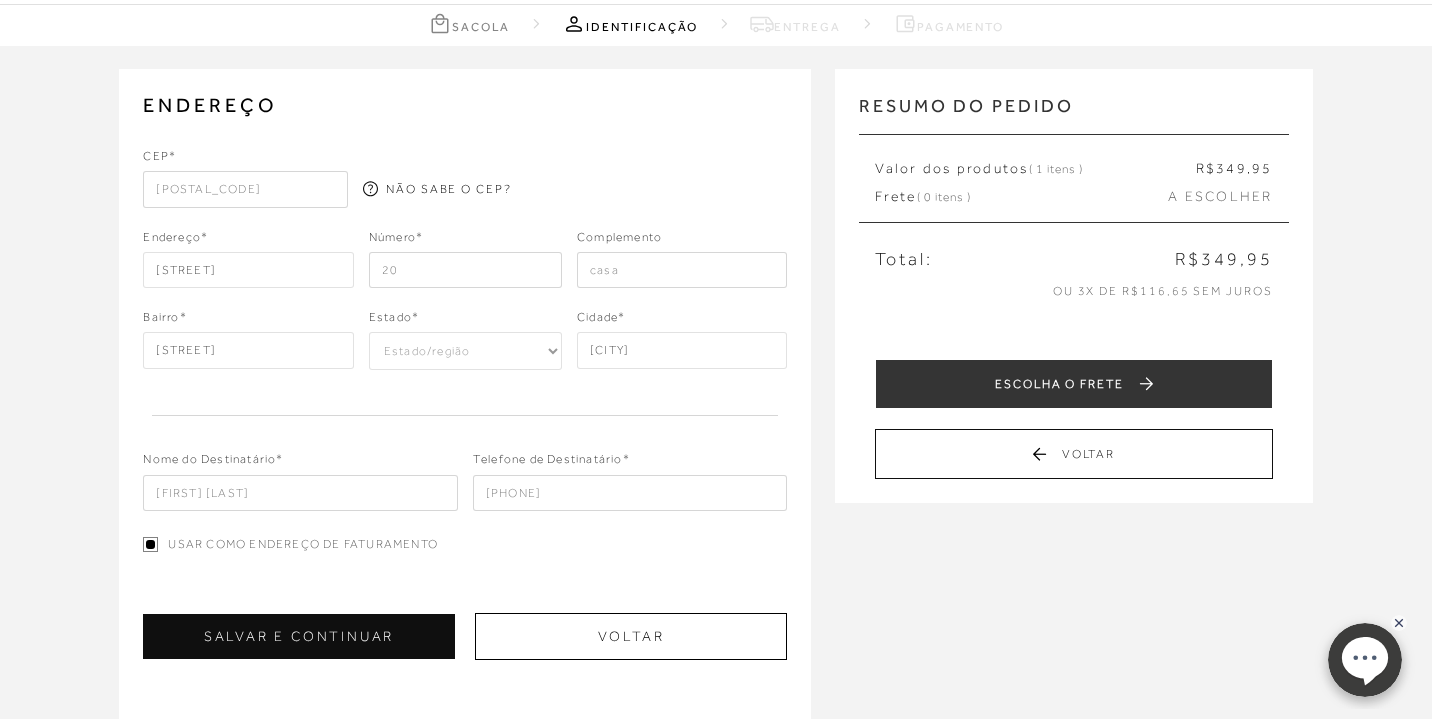 scroll, scrollTop: 106, scrollLeft: 0, axis: vertical 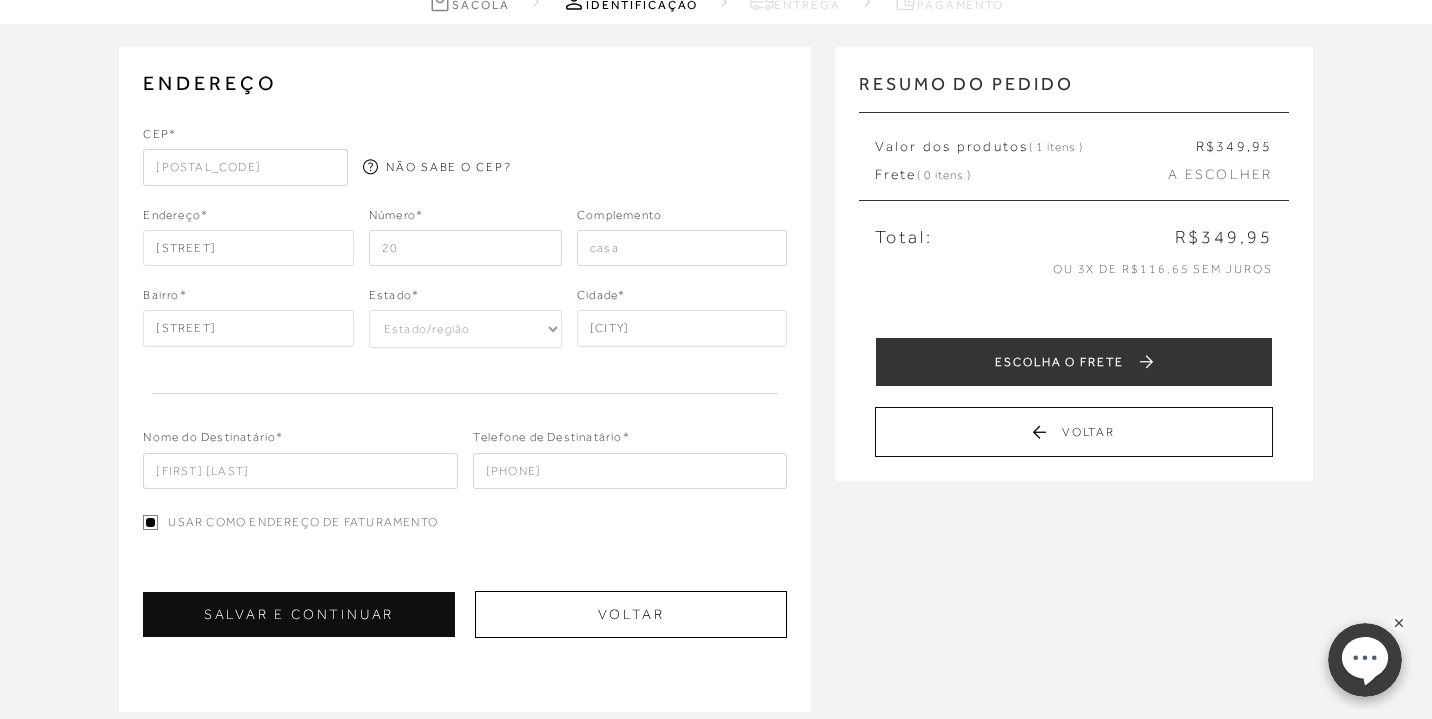 click on "20" at bounding box center (465, 248) 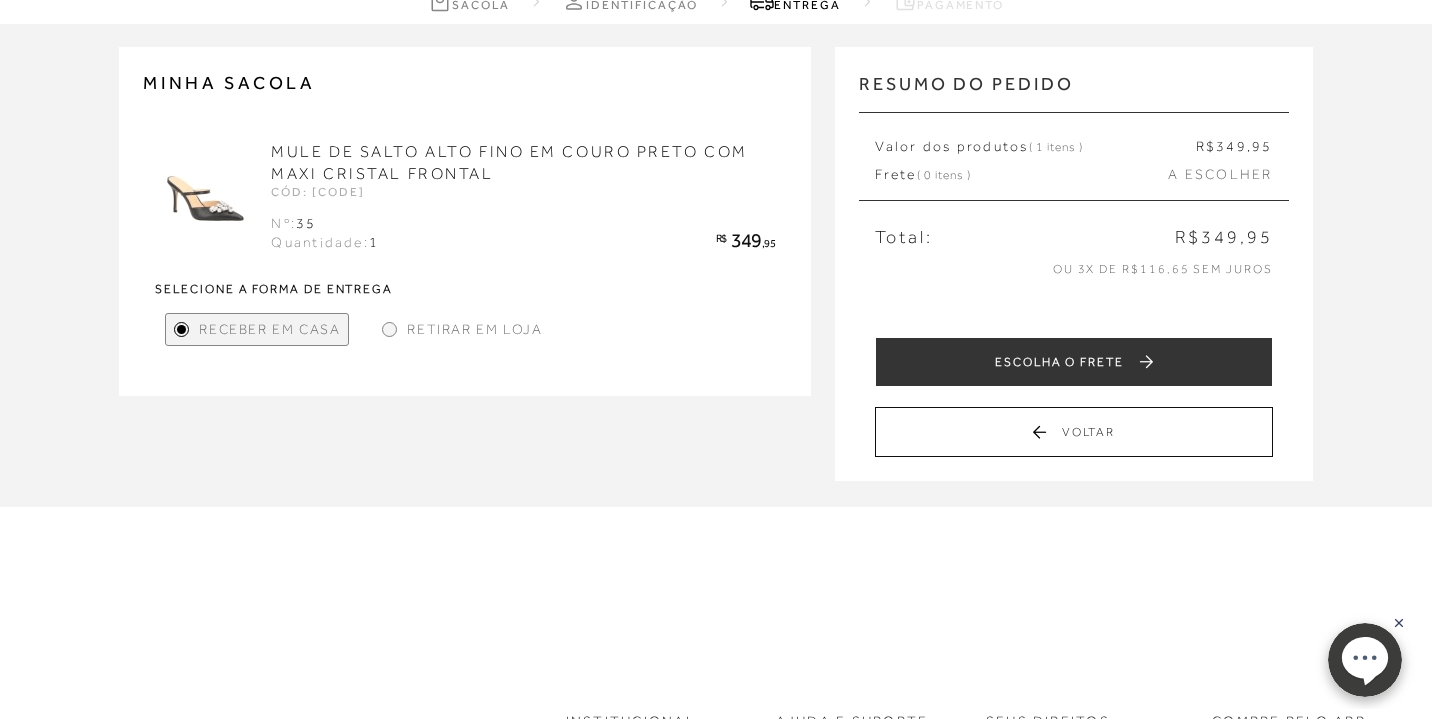 scroll, scrollTop: 0, scrollLeft: 0, axis: both 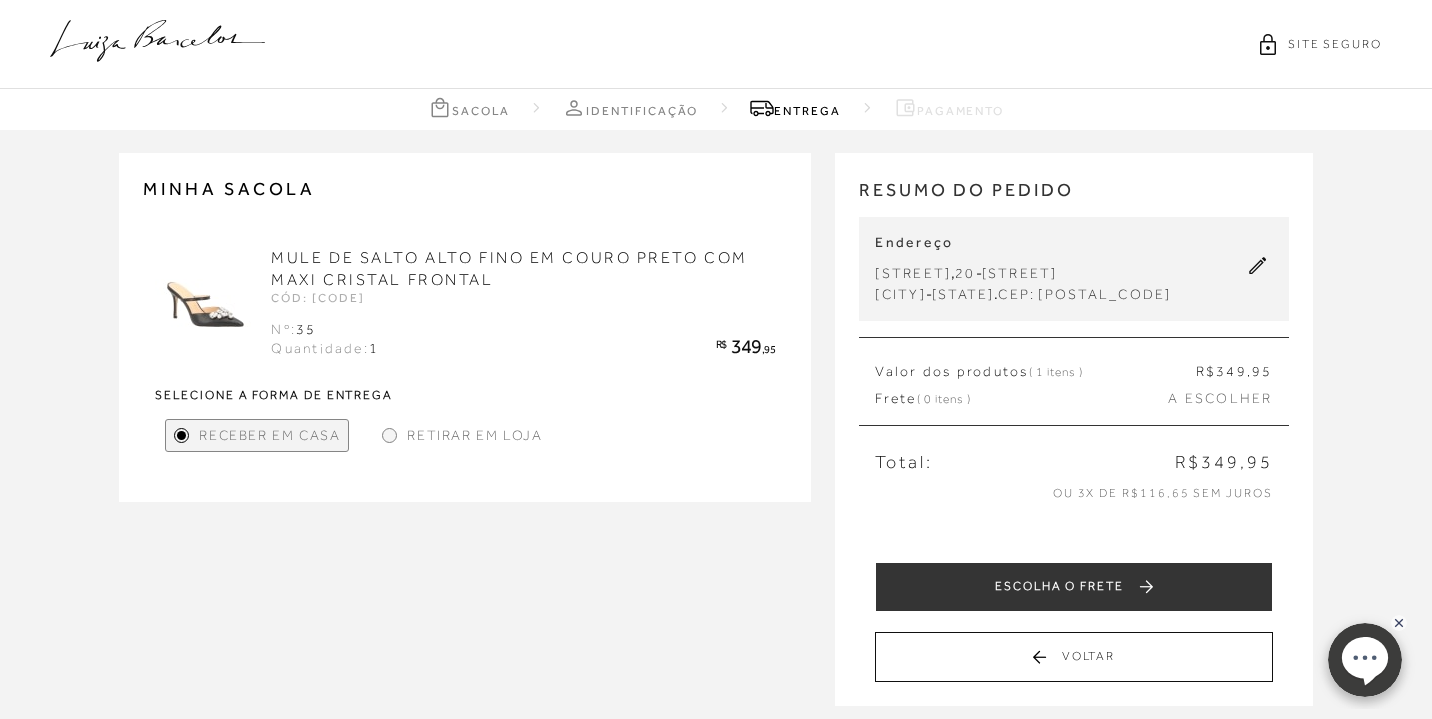 click on "Retirar em Loja" at bounding box center [462, 435] 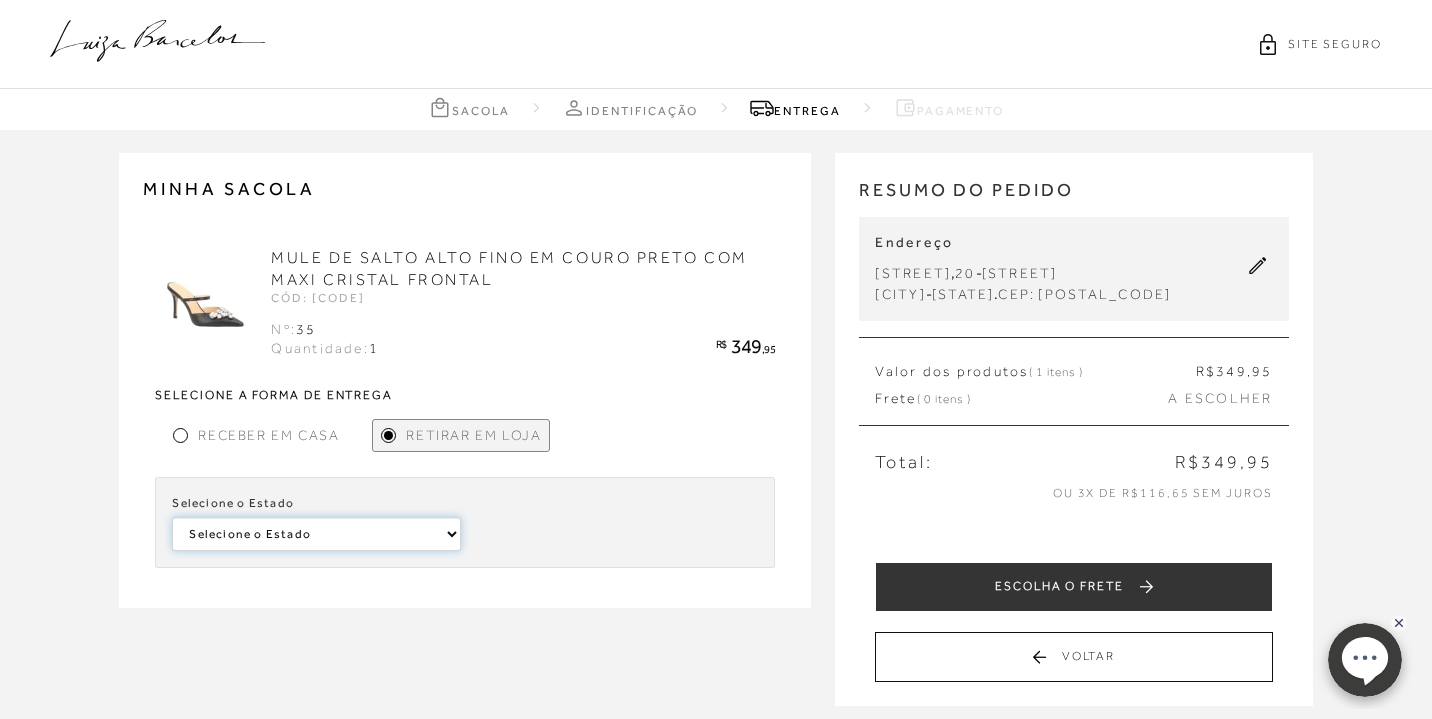 click on "Selecione o Estado Bahia Paraíba Santa Catarina Paraná" at bounding box center (316, 534) 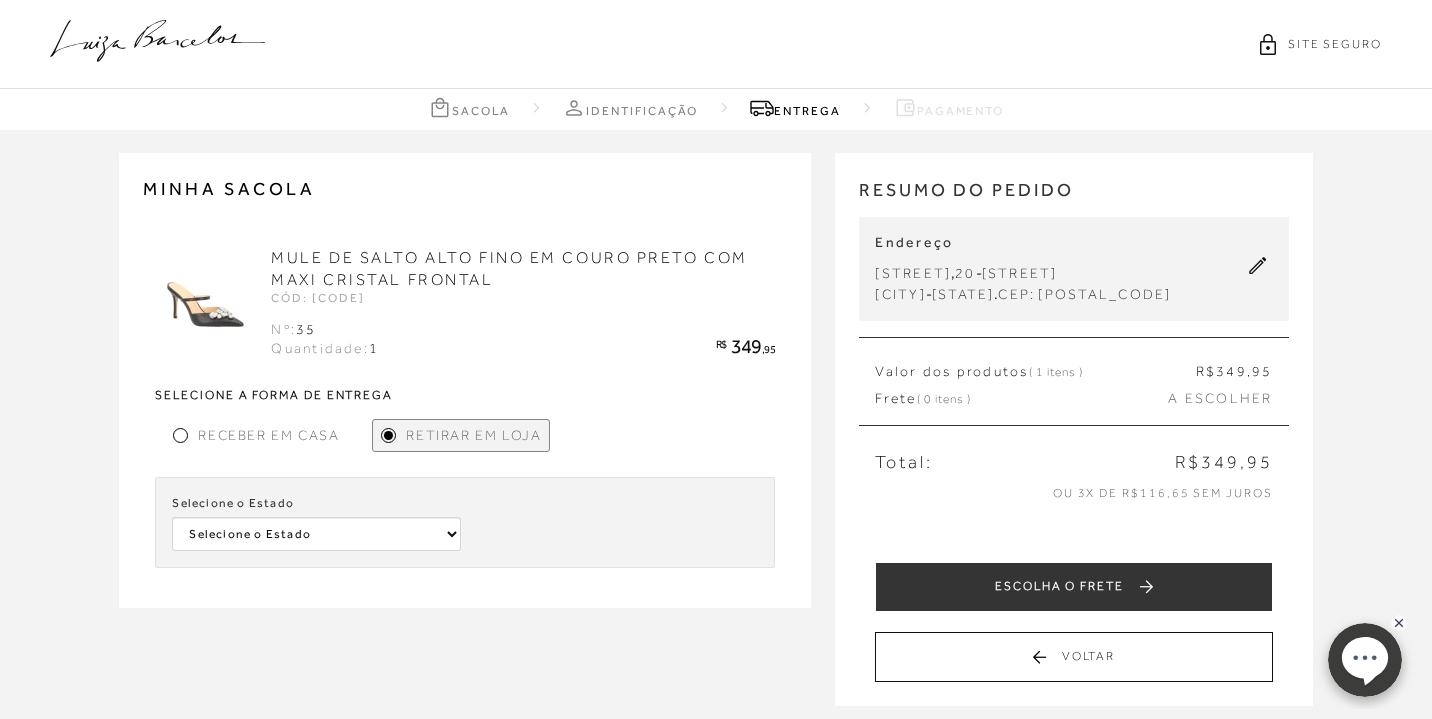 click on "Receber em Casa" at bounding box center (268, 435) 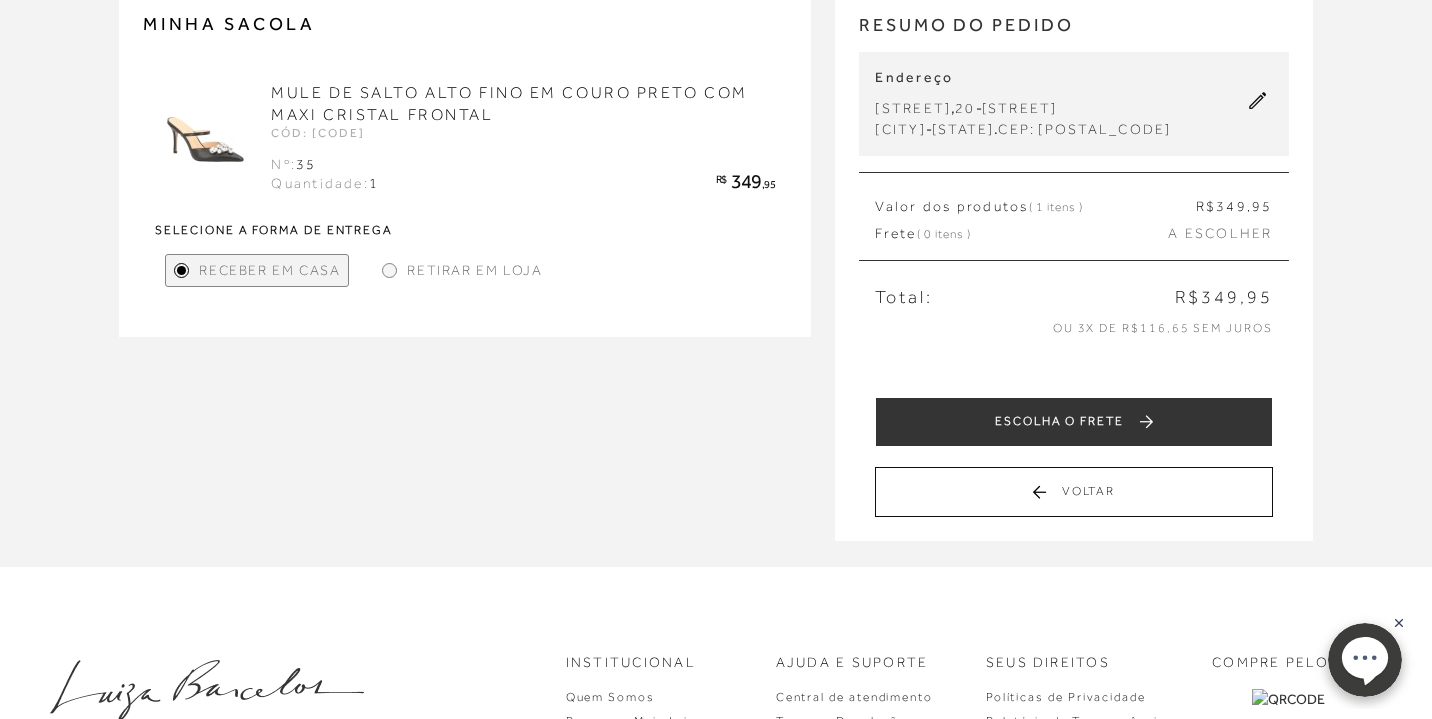scroll, scrollTop: 214, scrollLeft: 0, axis: vertical 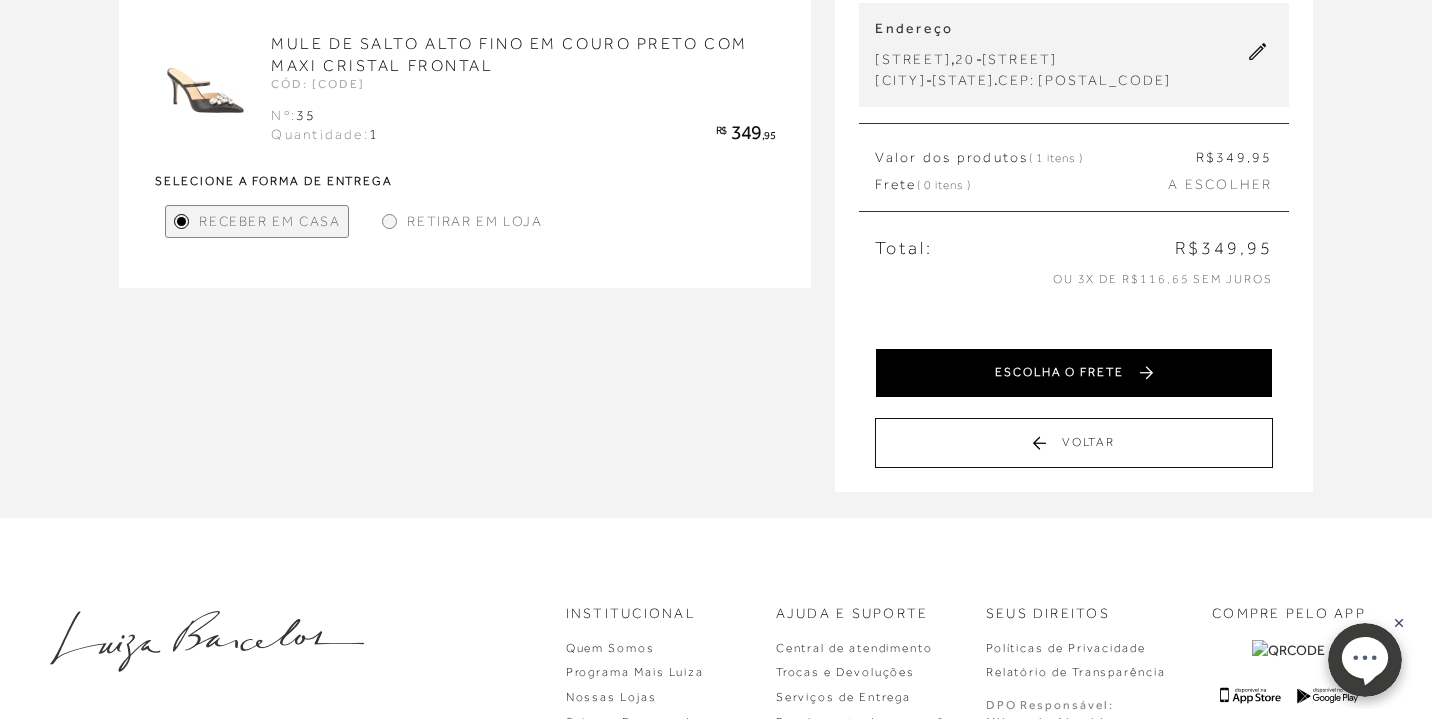 click on "ESCOLHA O FRETE" at bounding box center (1073, 373) 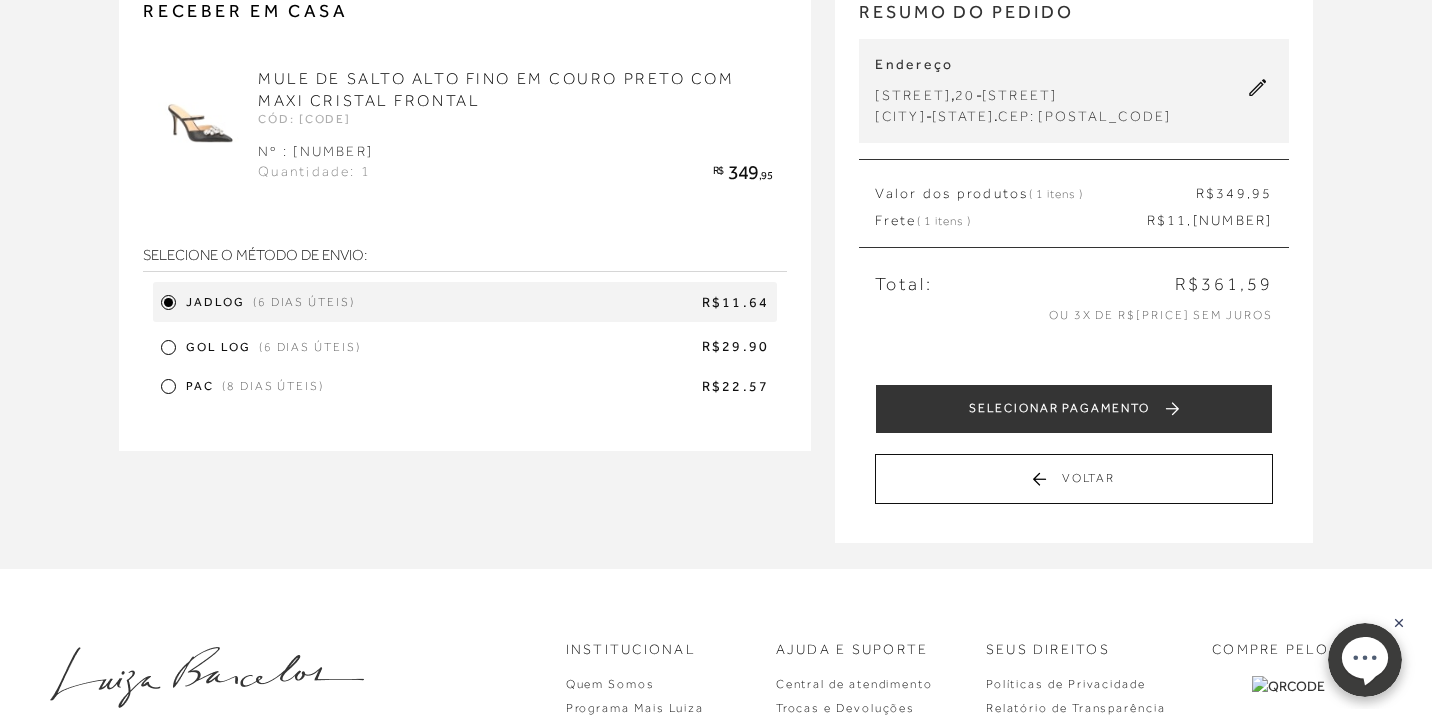 scroll, scrollTop: 180, scrollLeft: 0, axis: vertical 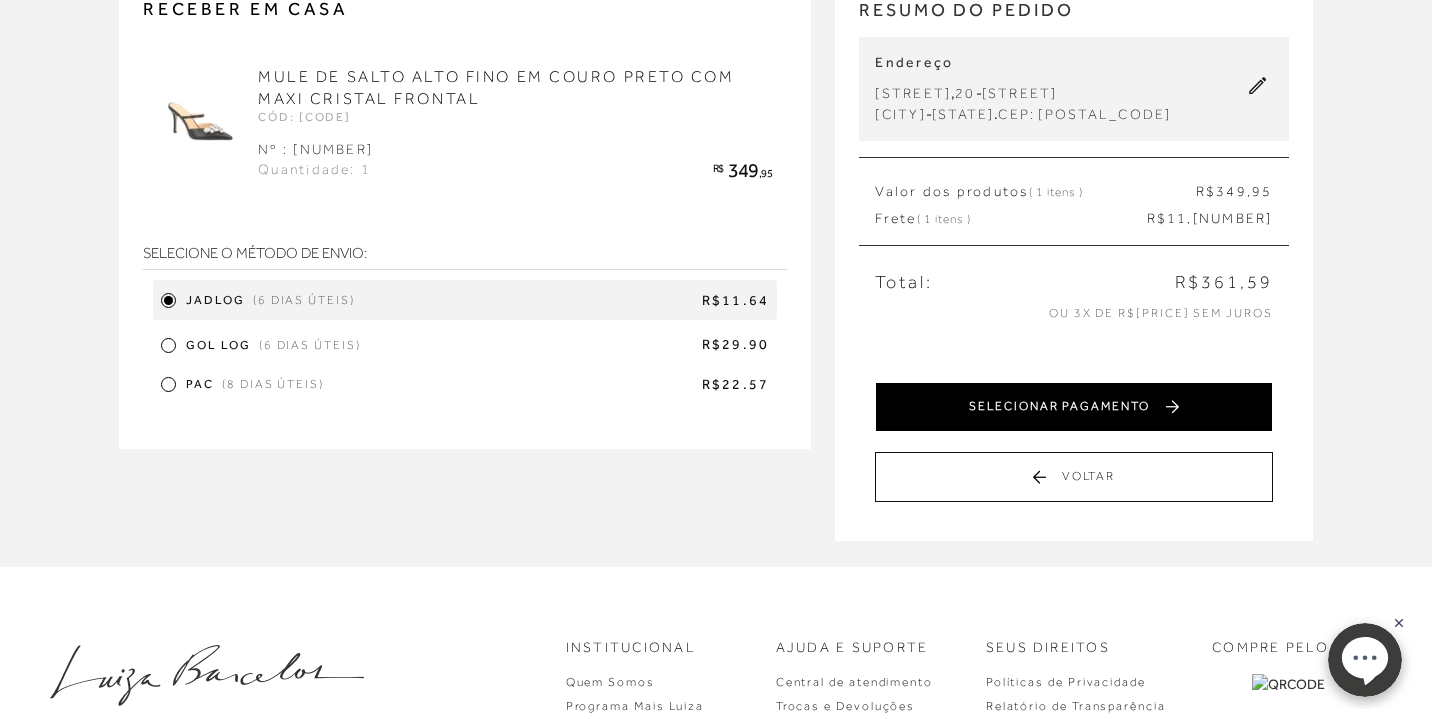click on "SELECIONAR PAGAMENTO" at bounding box center (1073, 407) 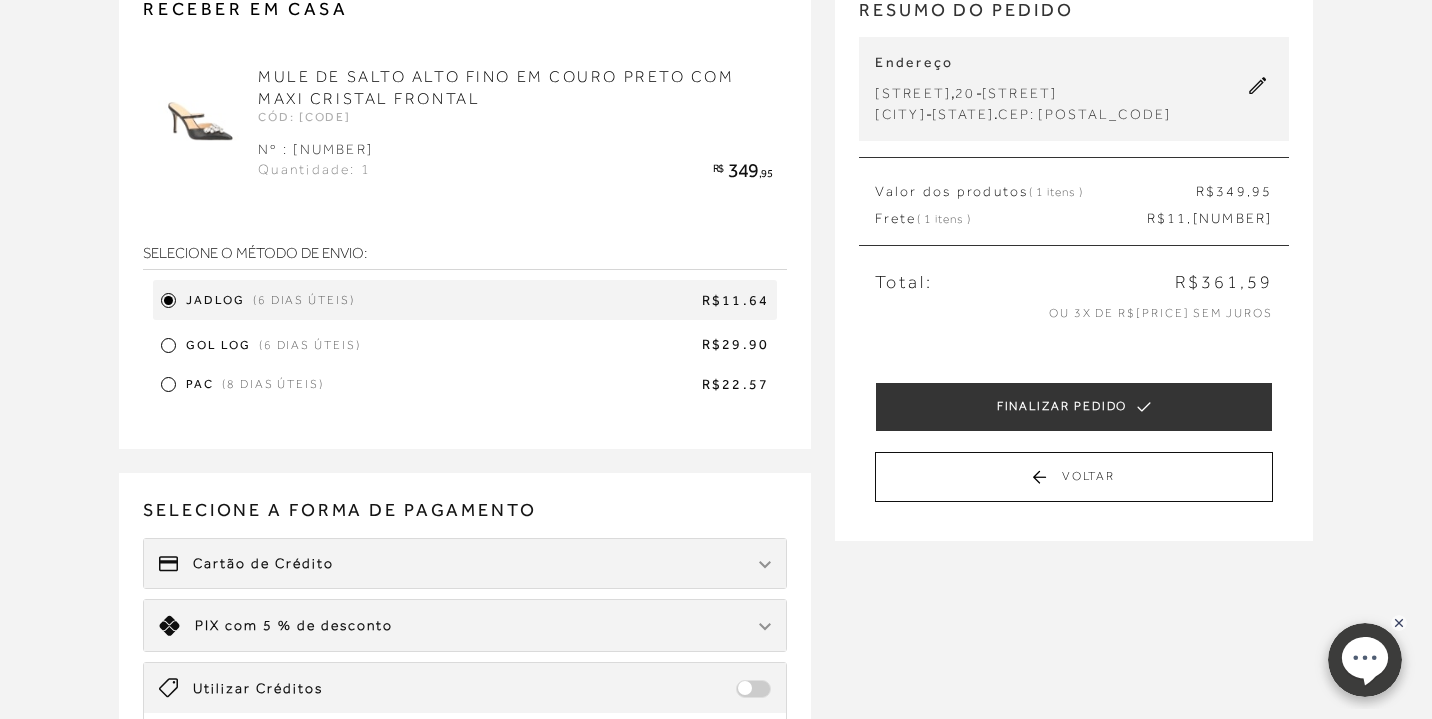scroll, scrollTop: 0, scrollLeft: 0, axis: both 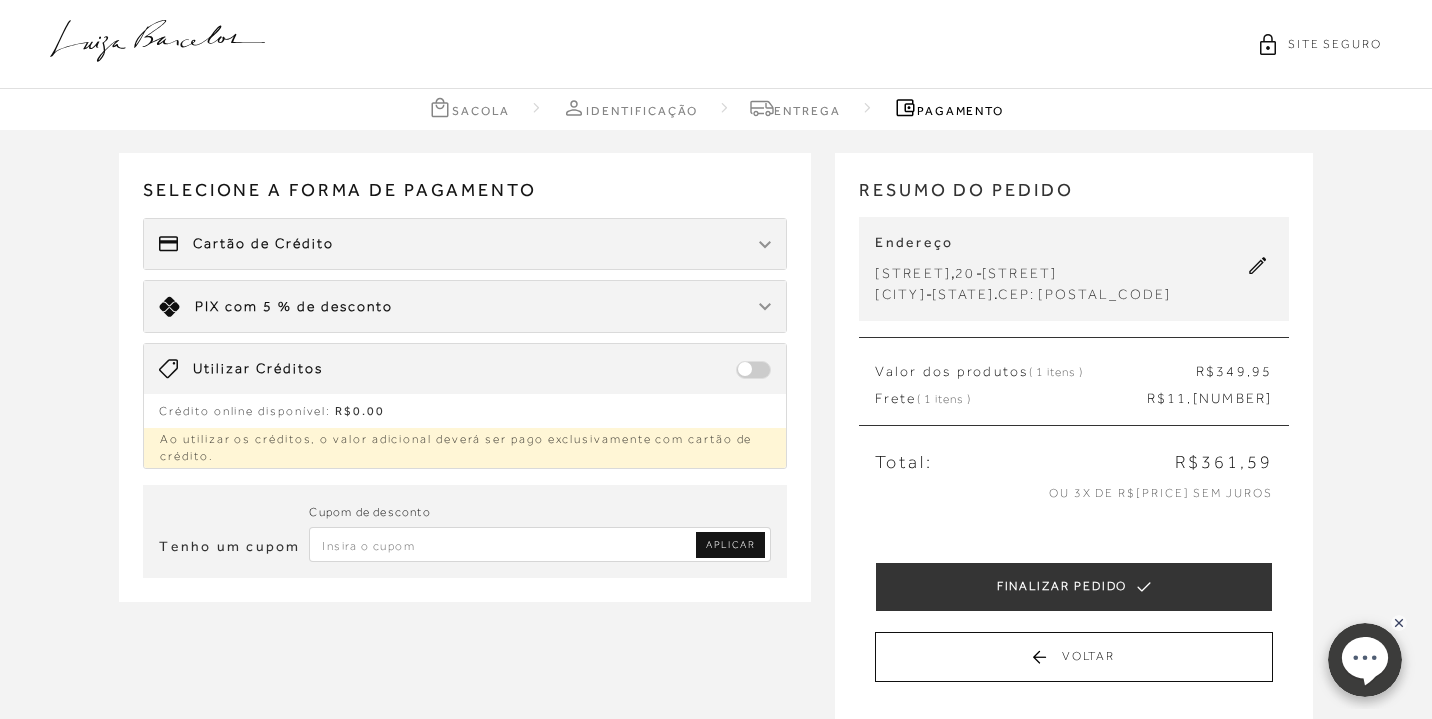 click on "Limite: R$ 5.000,00
PIX
com 5 % de desconto" at bounding box center (465, 244) 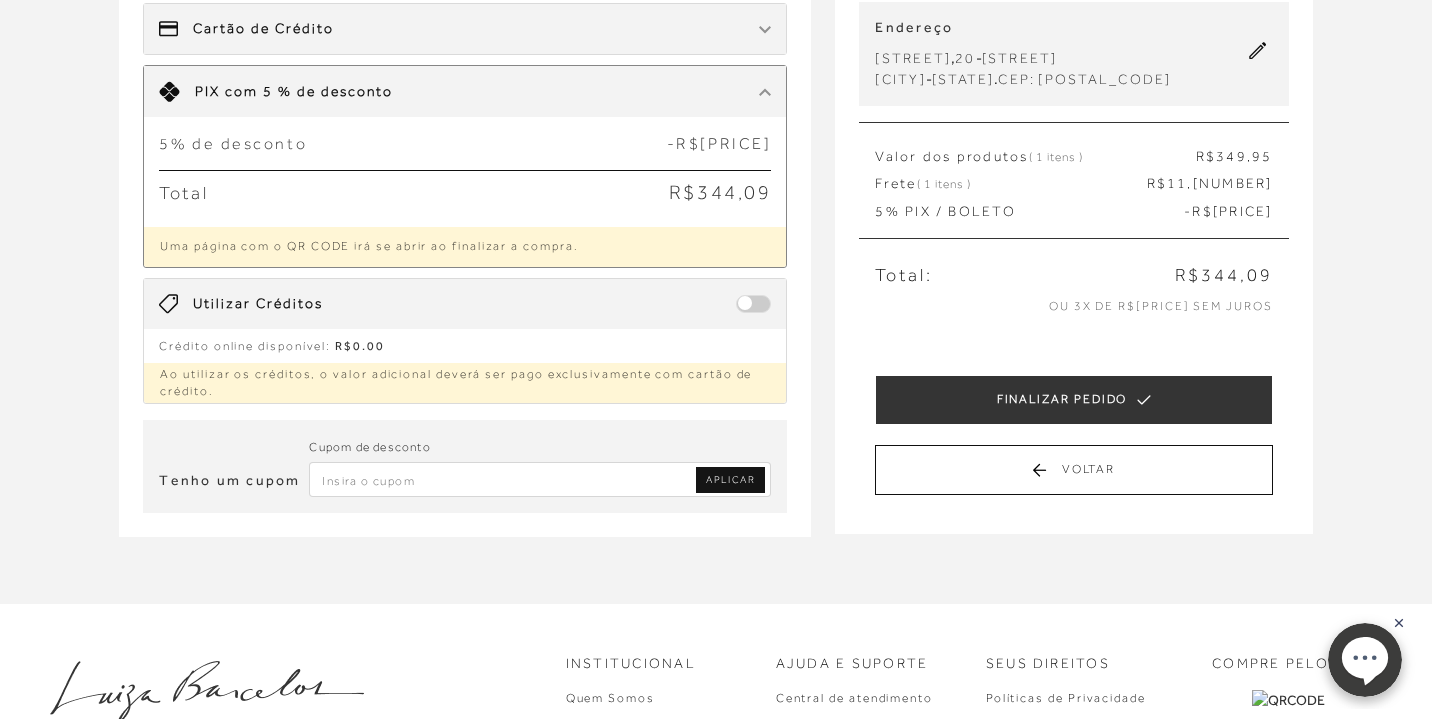 scroll, scrollTop: 220, scrollLeft: 0, axis: vertical 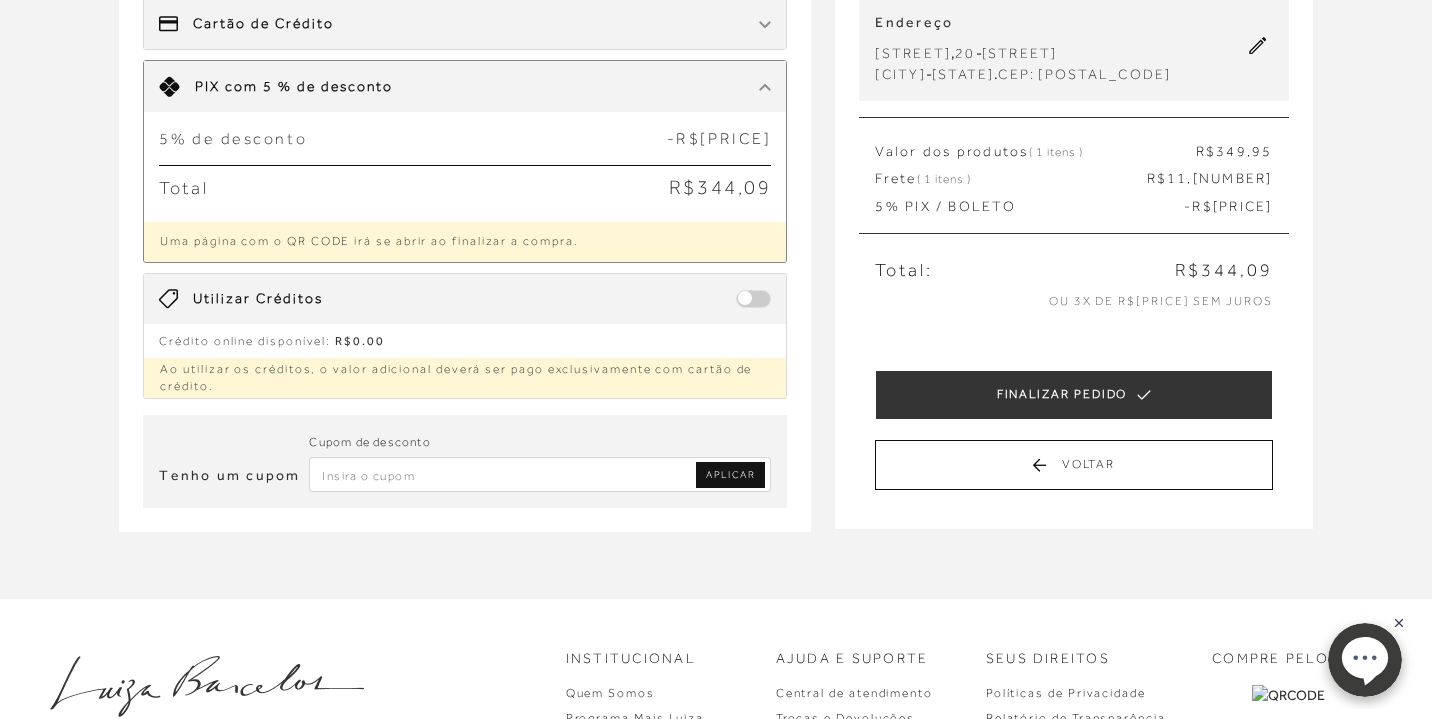 click at bounding box center (1258, 46) 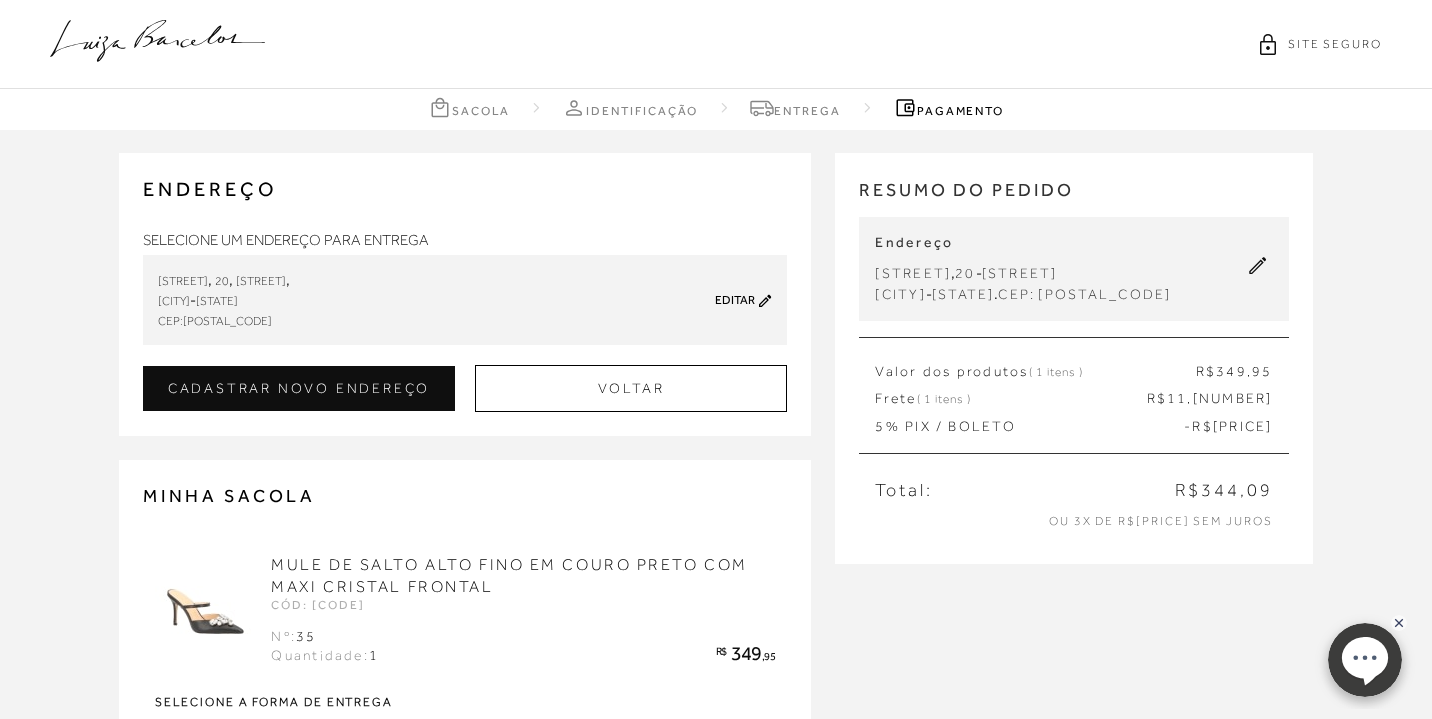 click on "Editar" at bounding box center [735, 300] 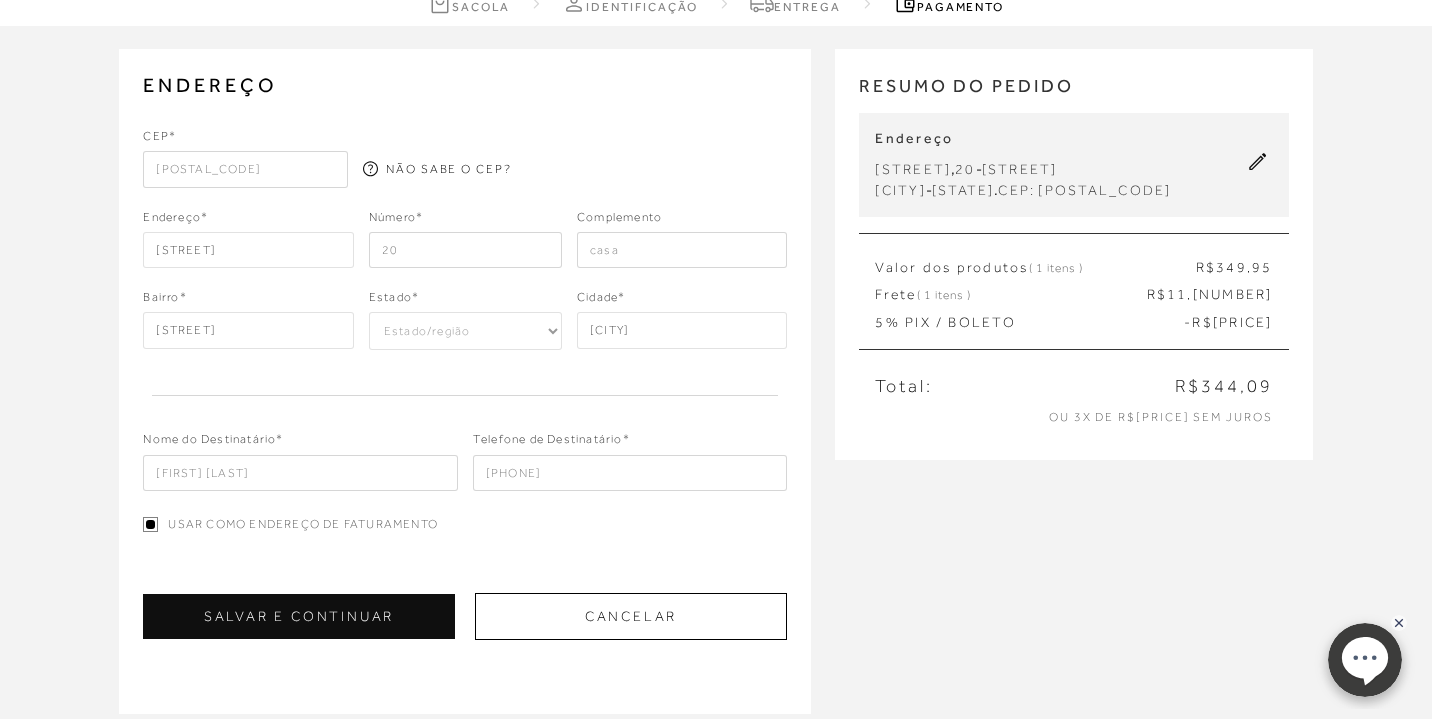 scroll, scrollTop: 130, scrollLeft: 0, axis: vertical 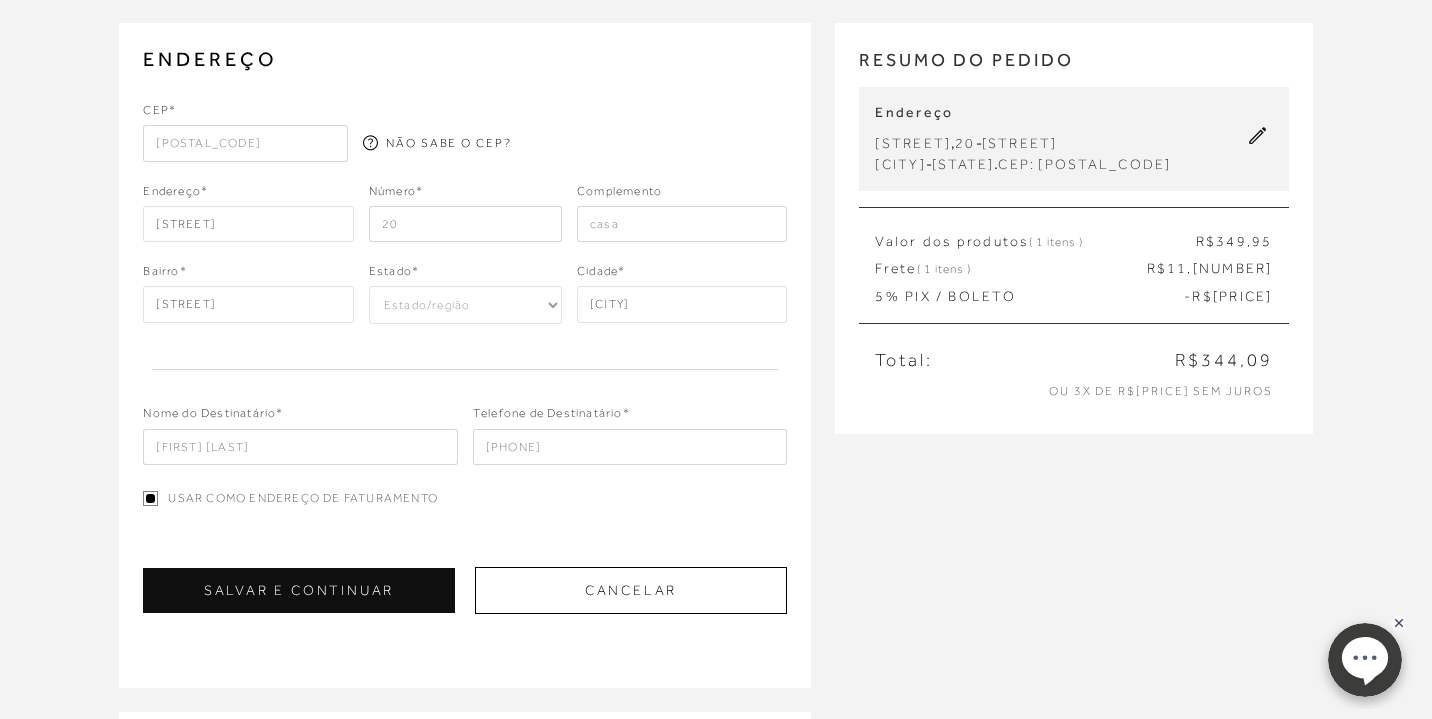 click on "casa" at bounding box center [682, 224] 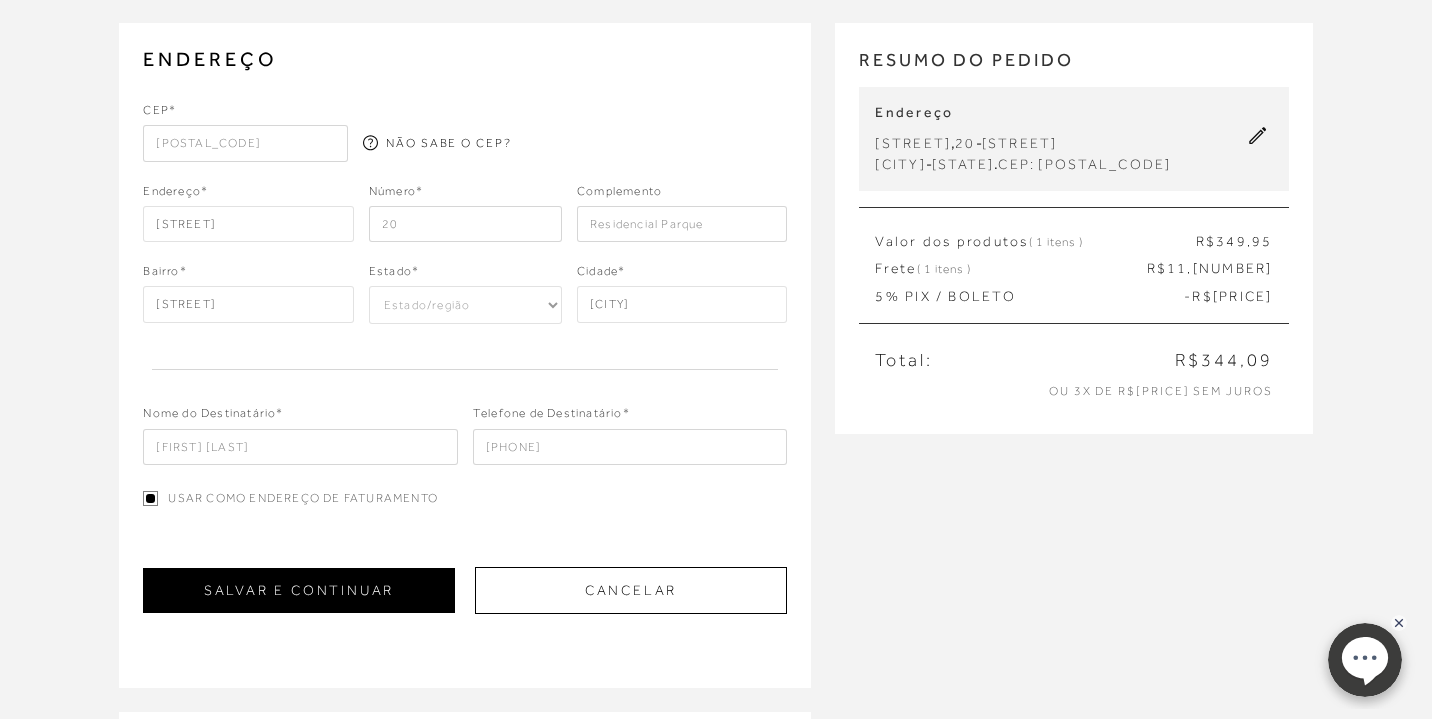 type on "Residencial Parque" 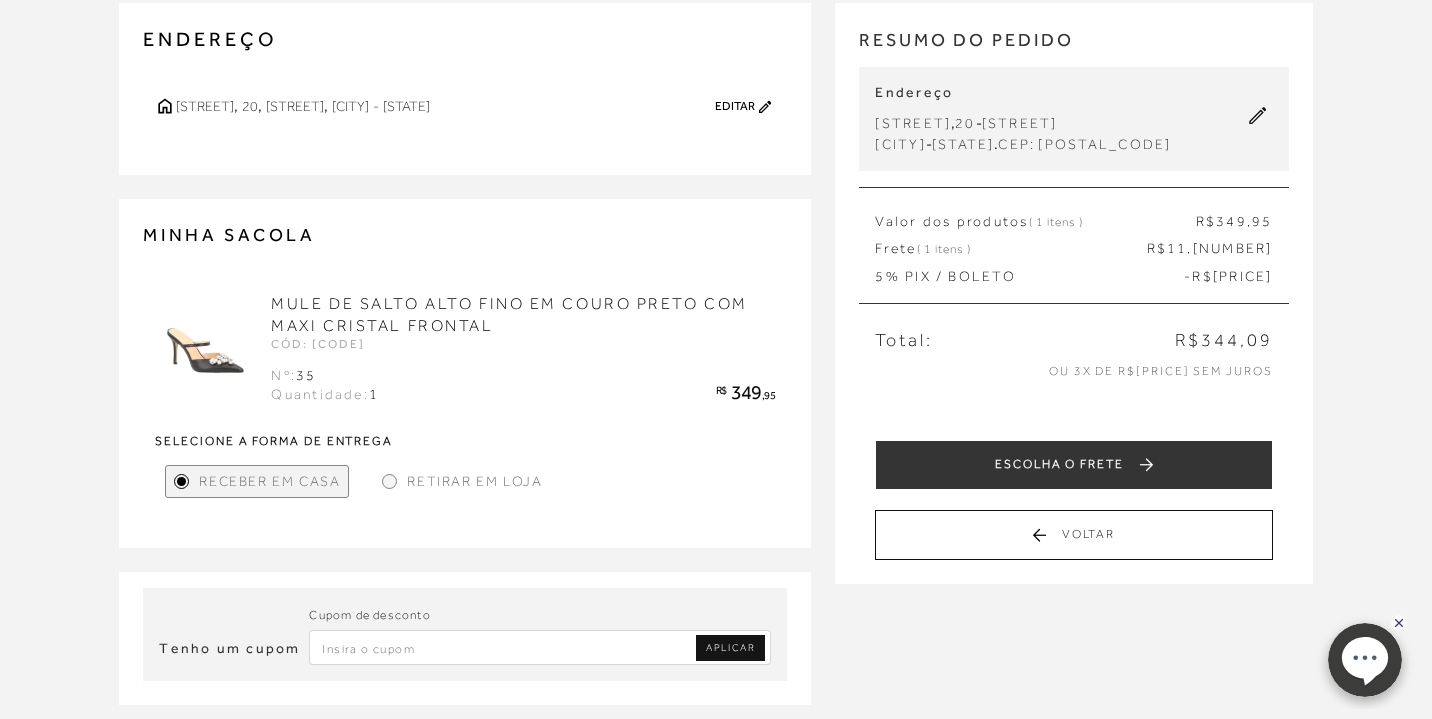 scroll, scrollTop: 159, scrollLeft: 0, axis: vertical 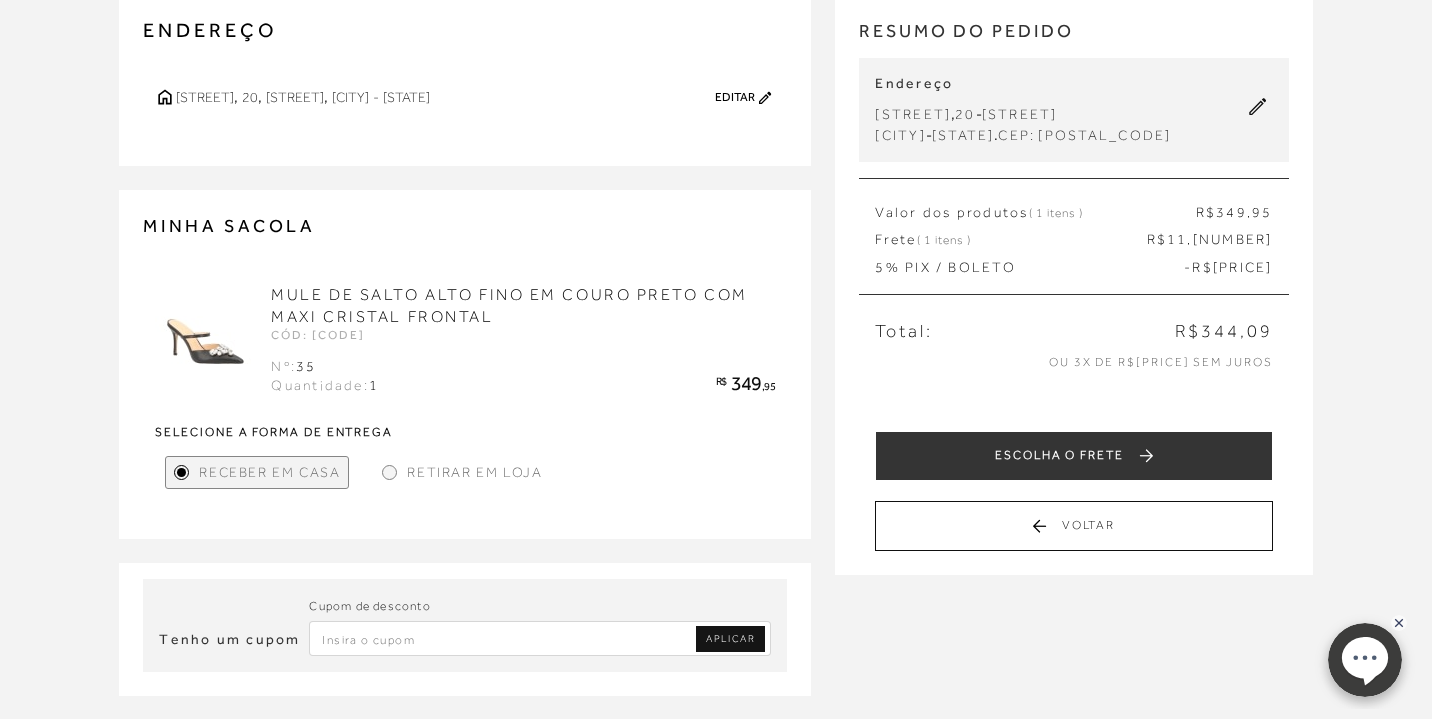 click on "ESCOLHA O FRETE" at bounding box center [1073, 456] 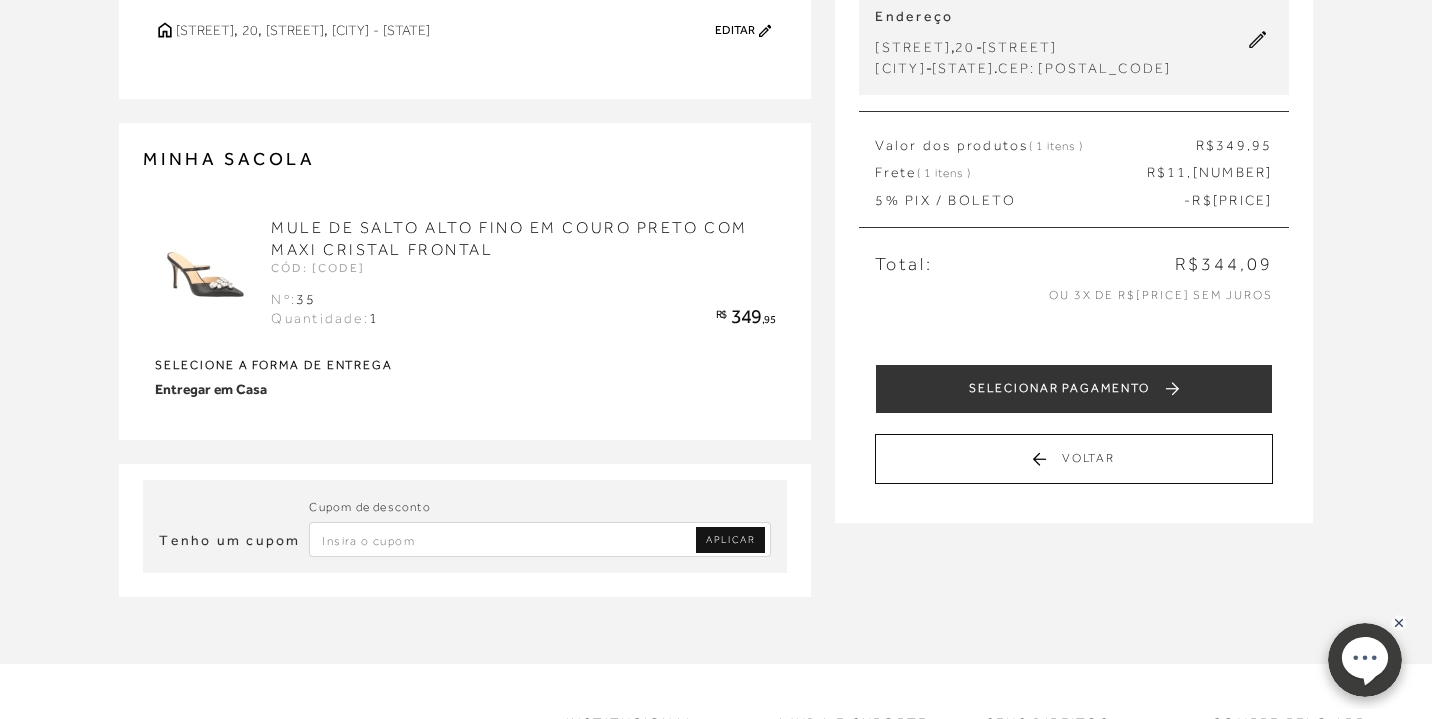scroll, scrollTop: 232, scrollLeft: 0, axis: vertical 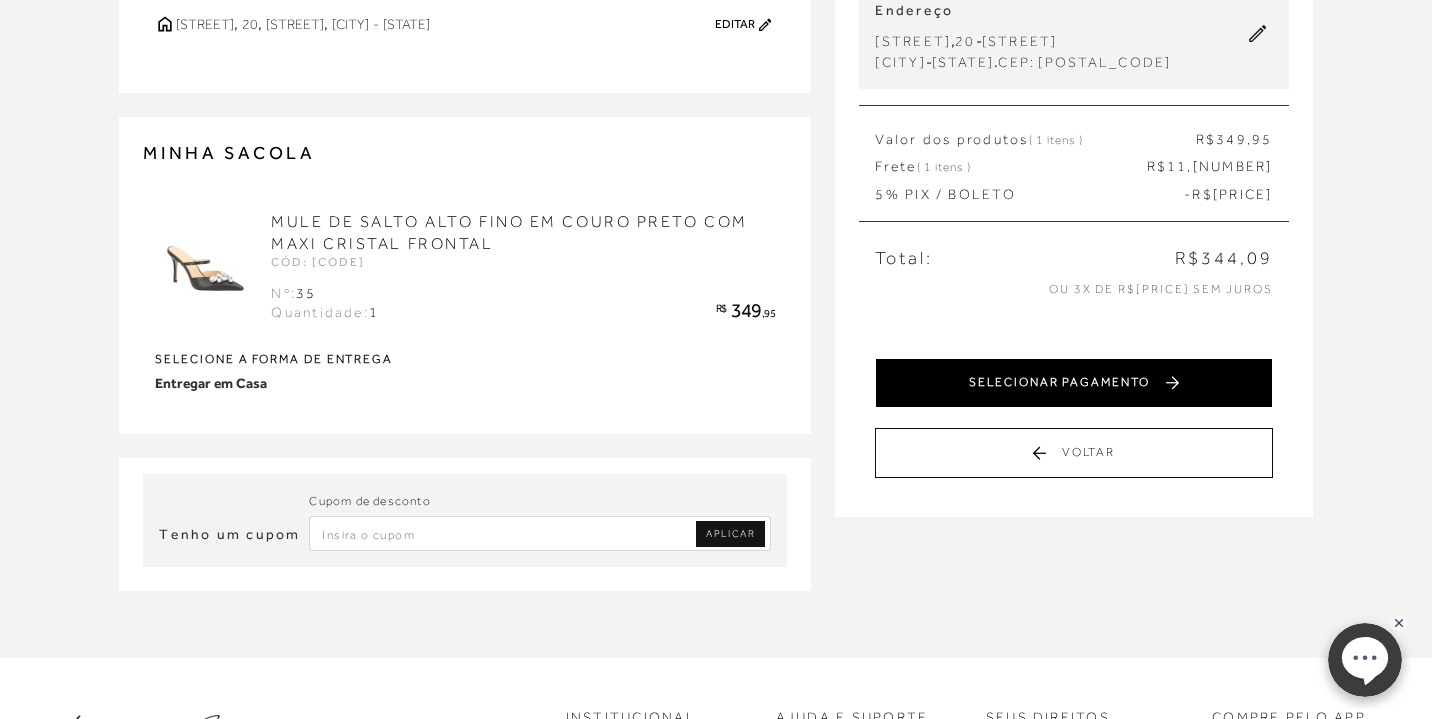 click on "SELECIONAR PAGAMENTO" at bounding box center [1073, 383] 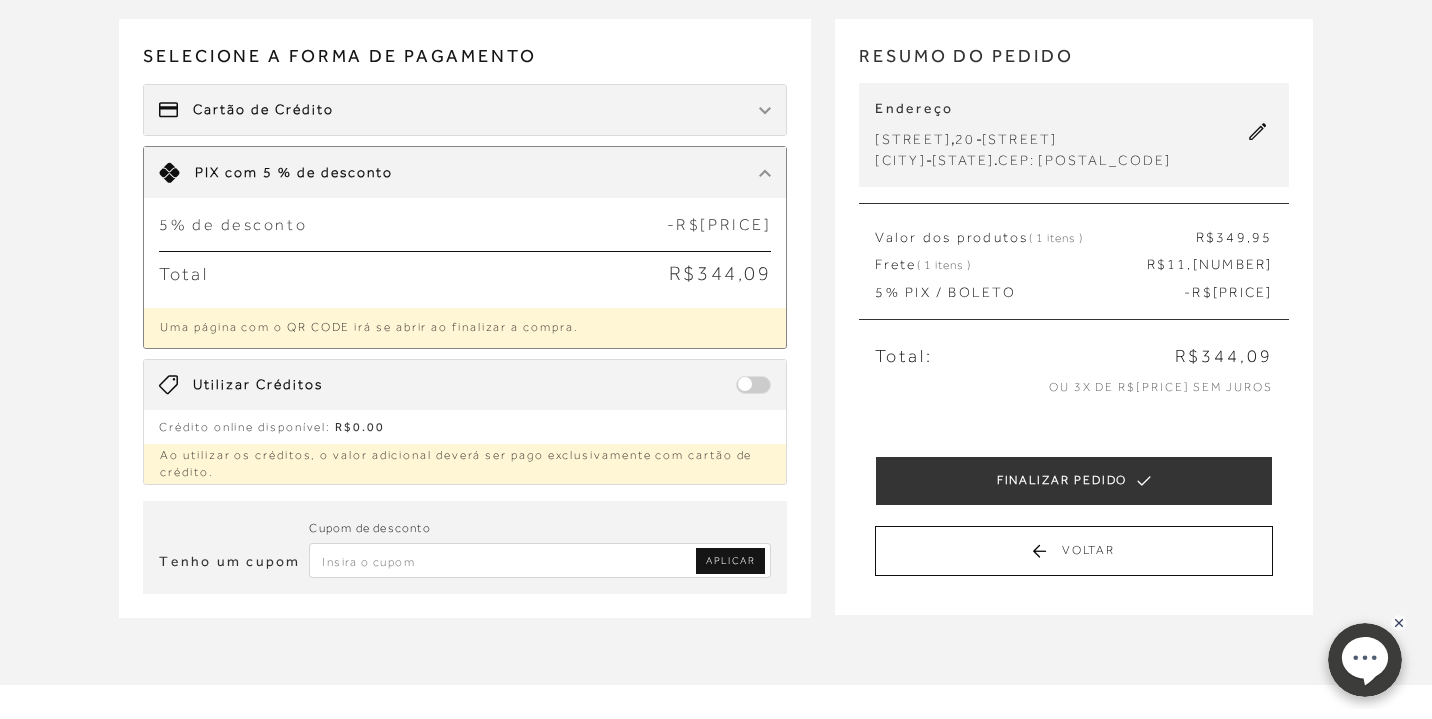 scroll, scrollTop: 140, scrollLeft: 0, axis: vertical 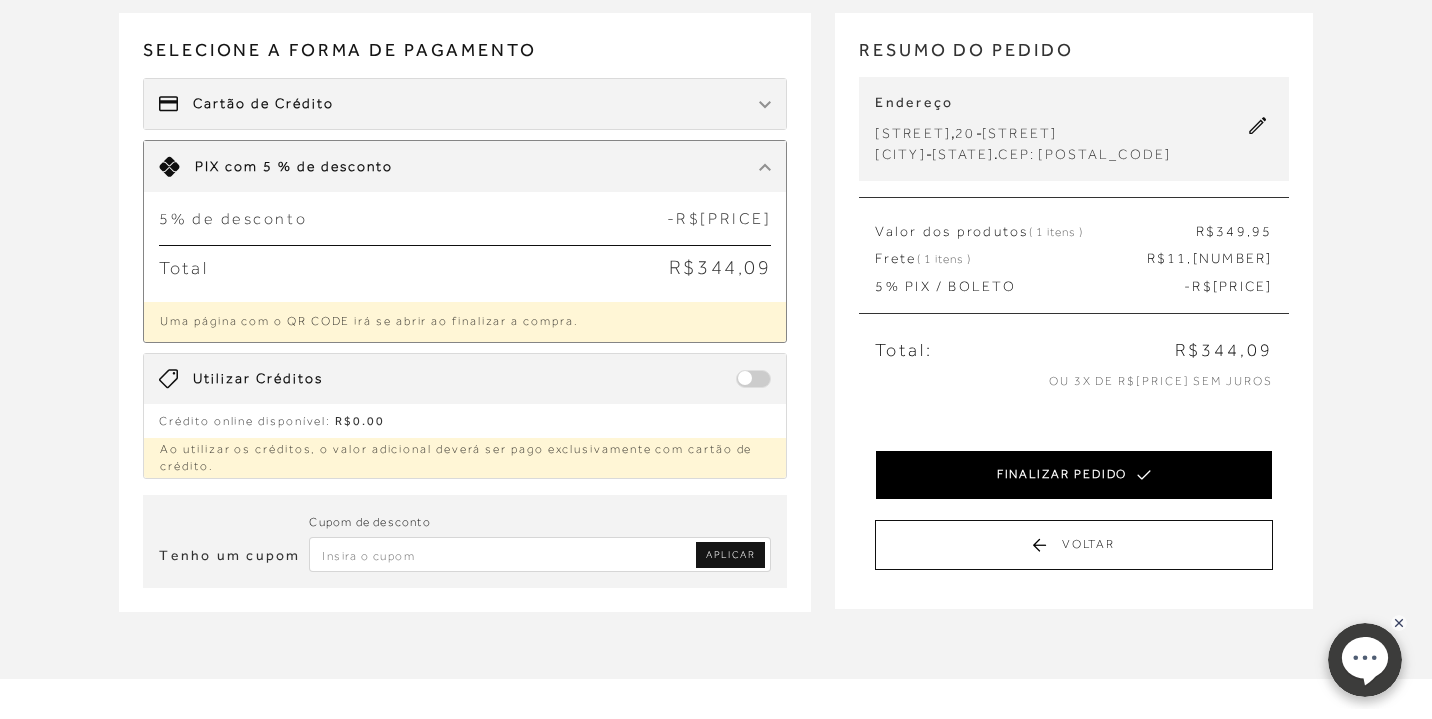 click on "FINALIZAR PEDIDO" at bounding box center [1073, 475] 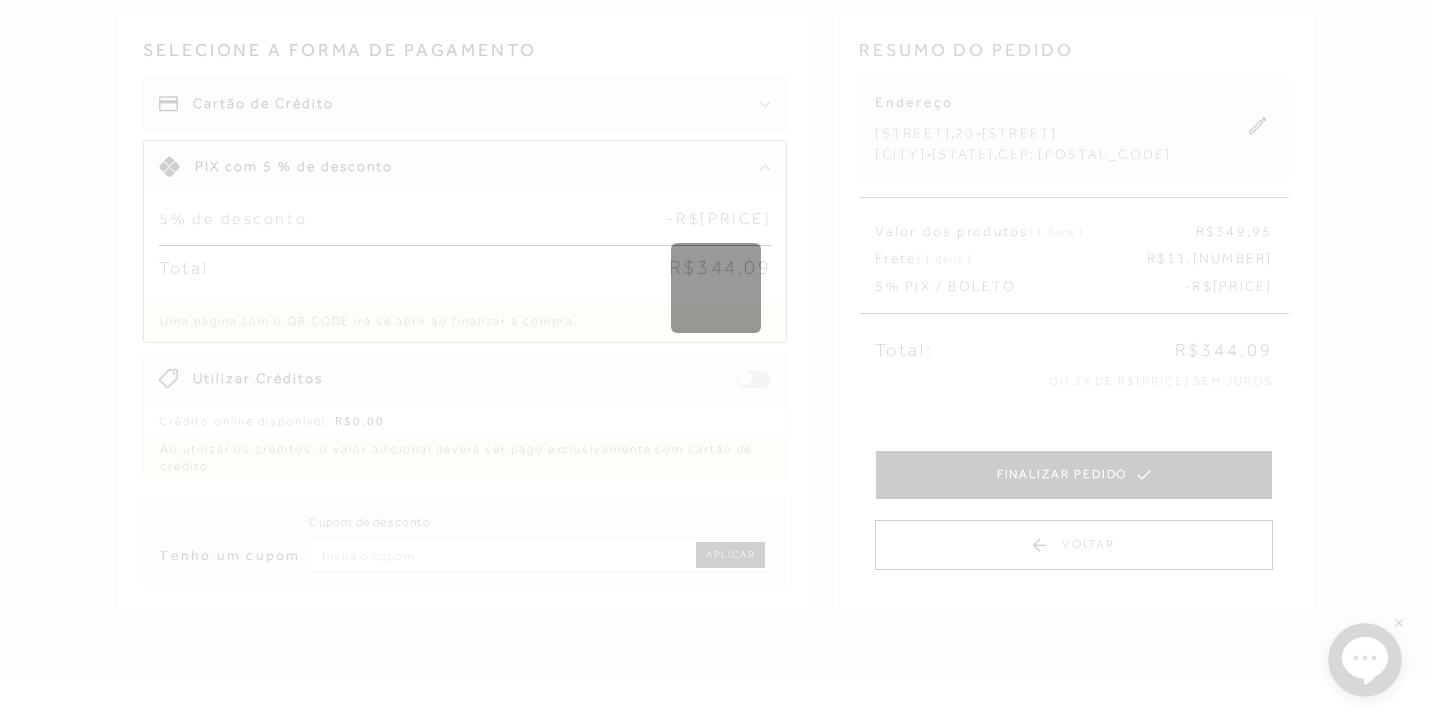 scroll, scrollTop: 0, scrollLeft: 0, axis: both 